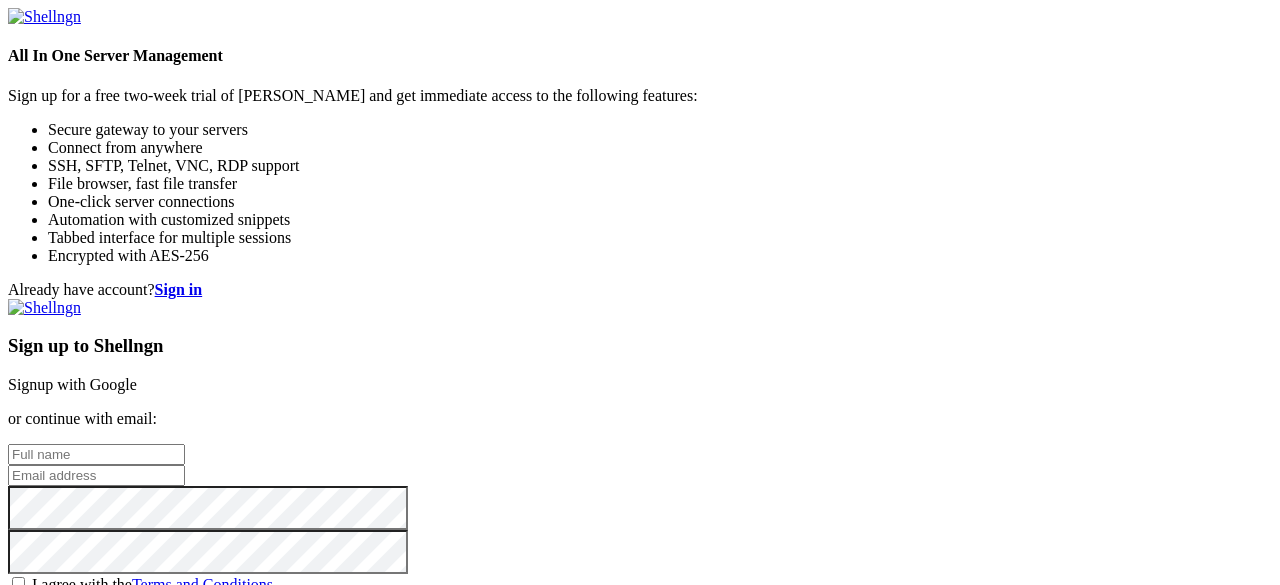 scroll, scrollTop: 0, scrollLeft: 0, axis: both 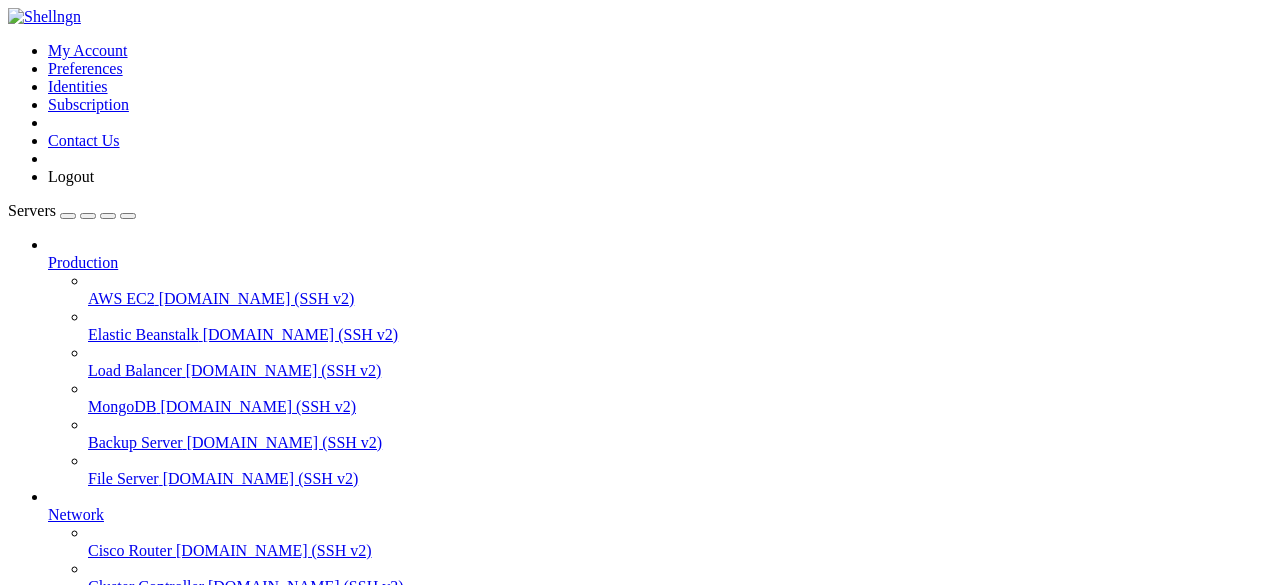 click on "Add Server" at bounding box center (640, 801) 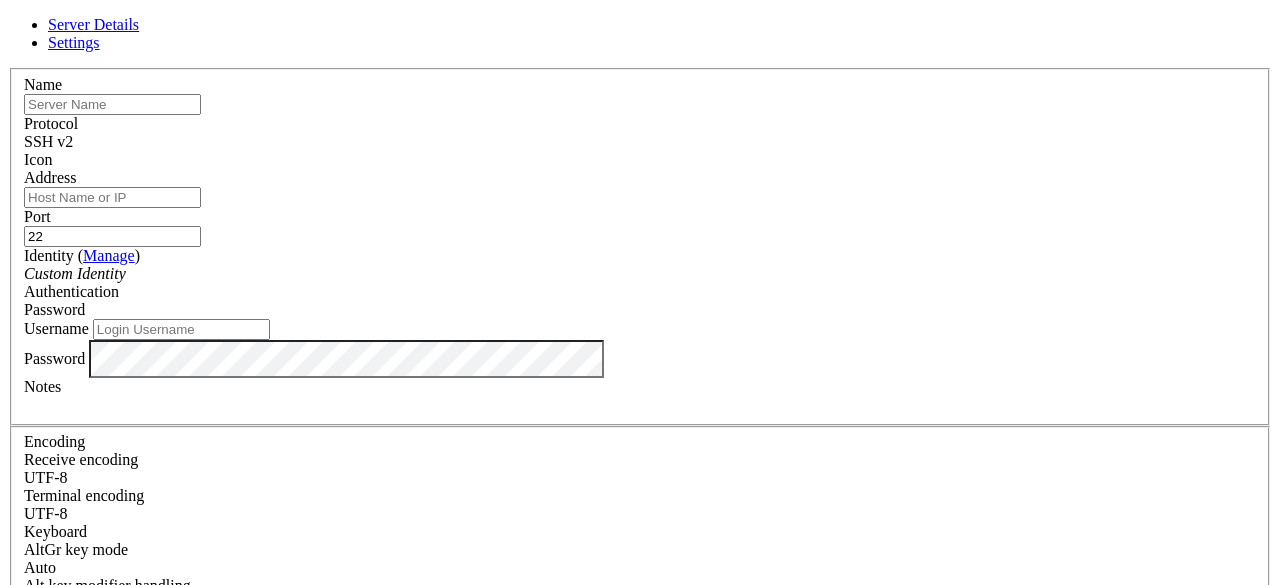 click on "Address" at bounding box center (112, 197) 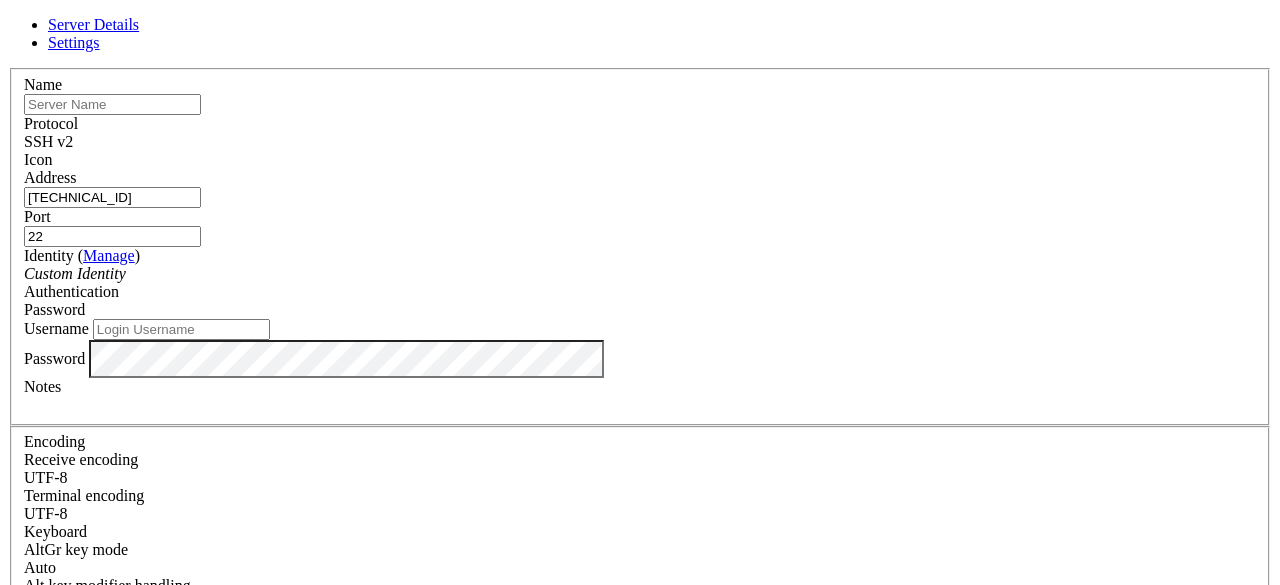 type on "[TECHNICAL_ID]" 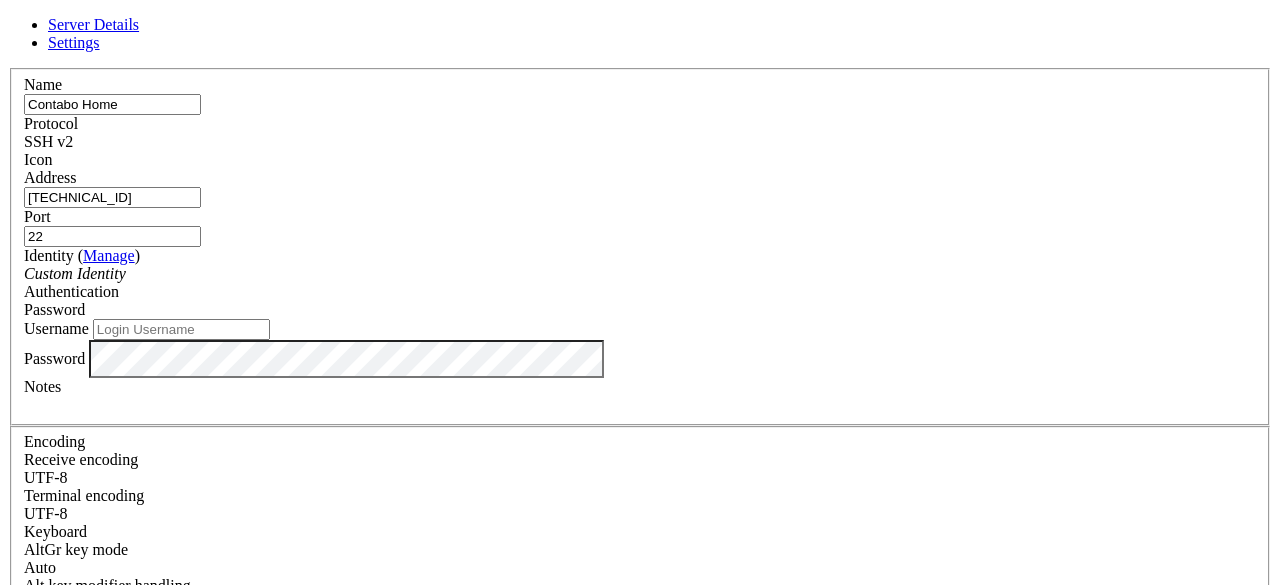 type on "Contabo Home" 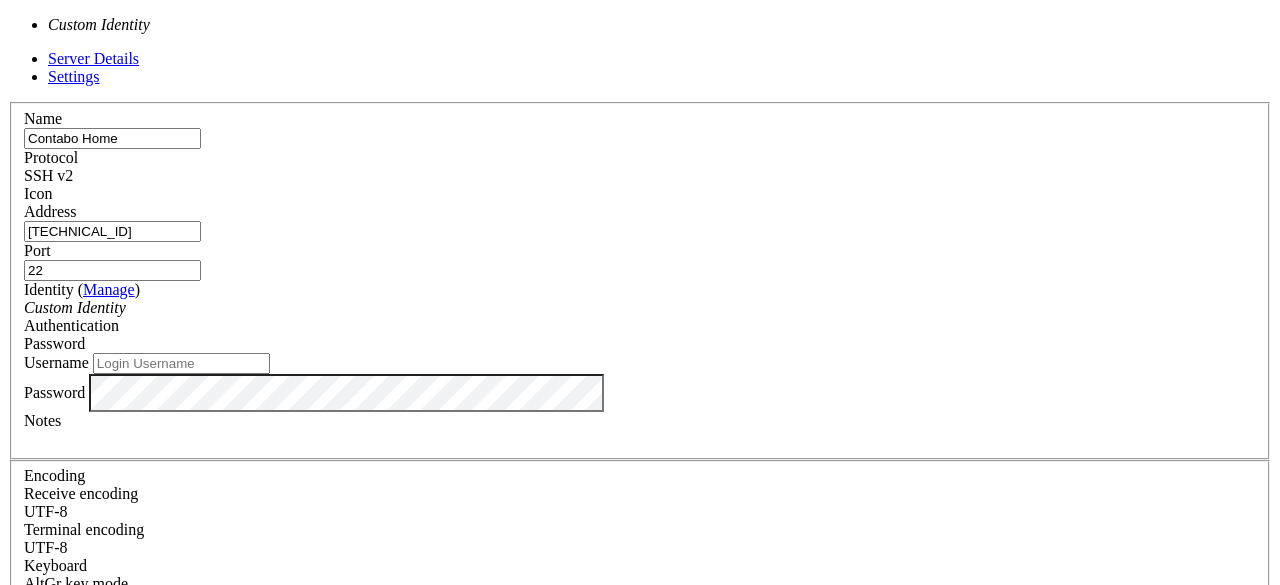 click on "Custom Identity" at bounding box center [75, 307] 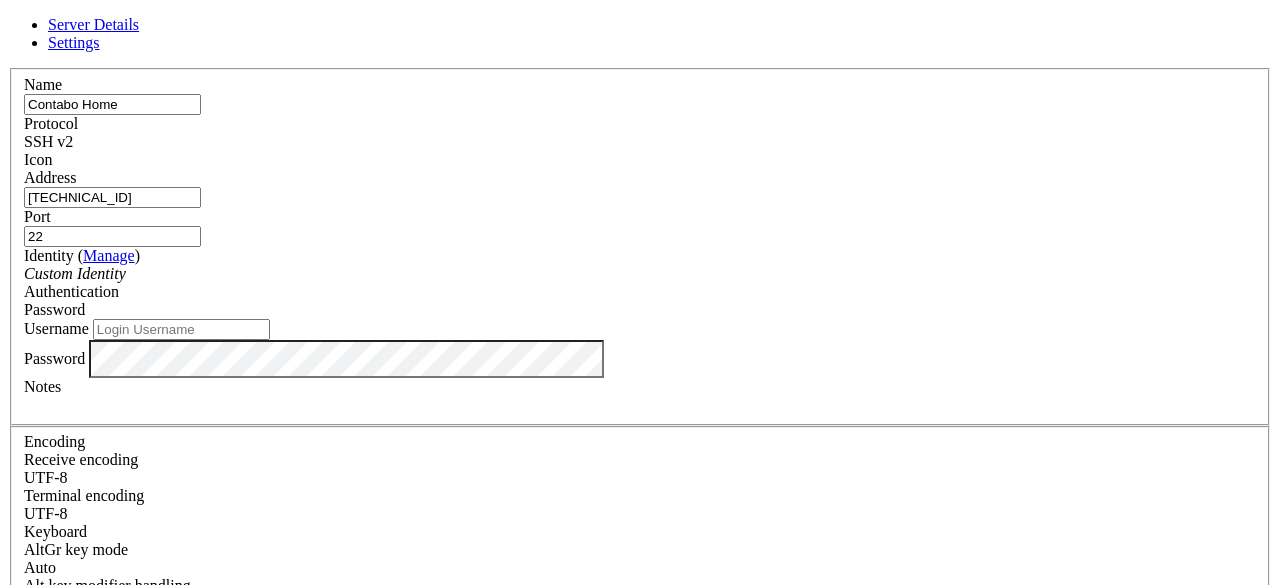 click on "Password" at bounding box center [640, 310] 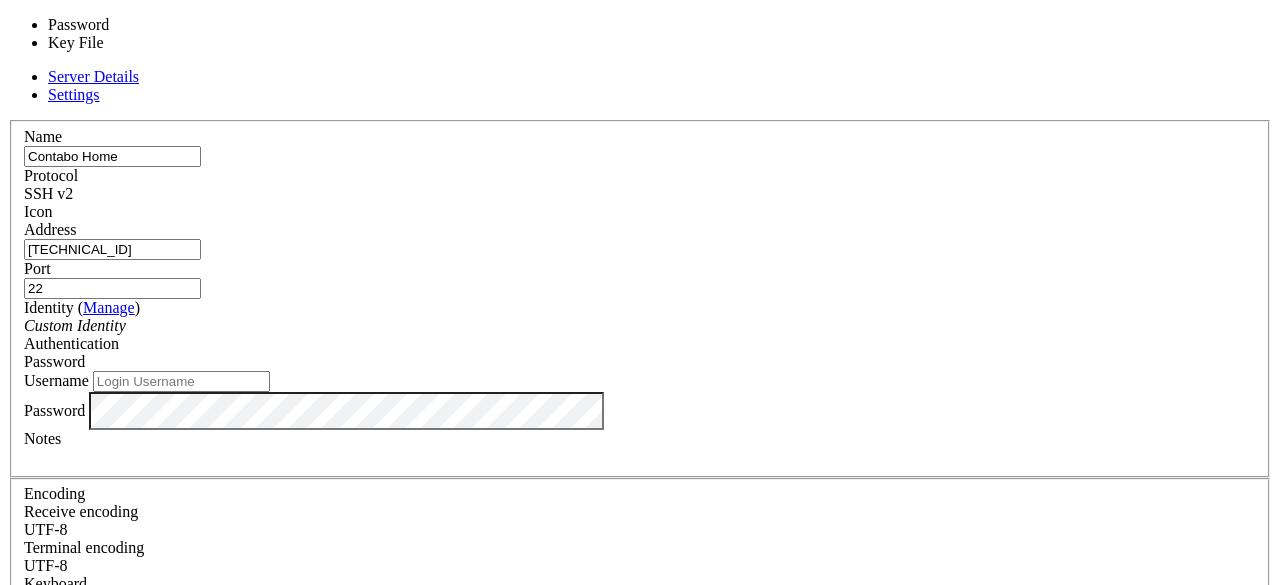 click on "Authentication" at bounding box center (71, 343) 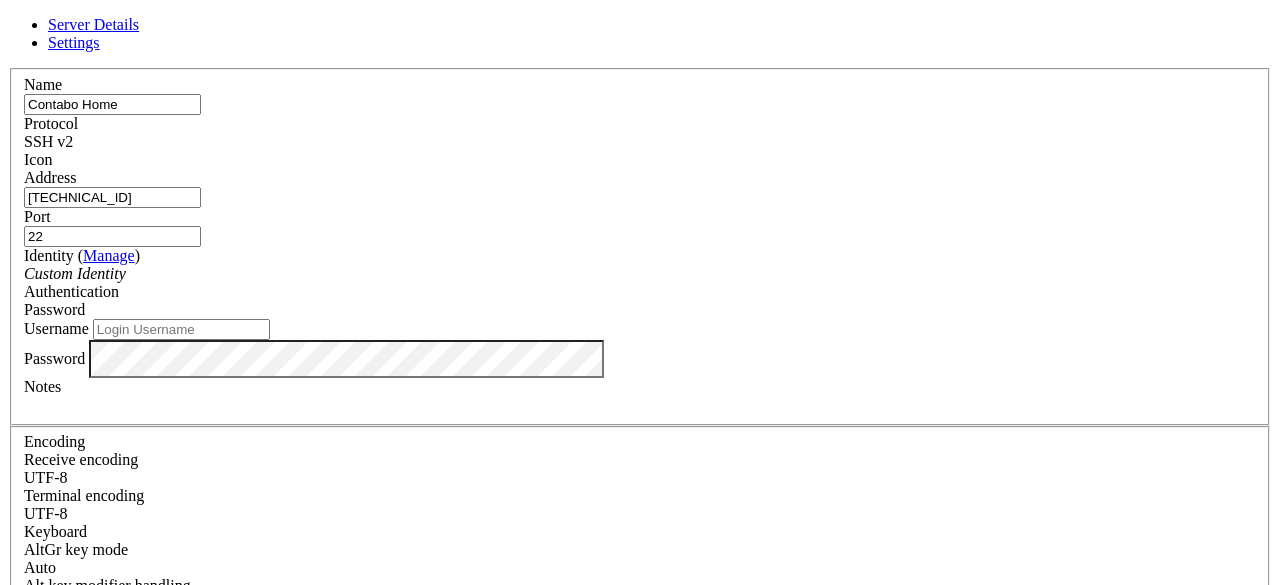 click on "Username" at bounding box center [181, 329] 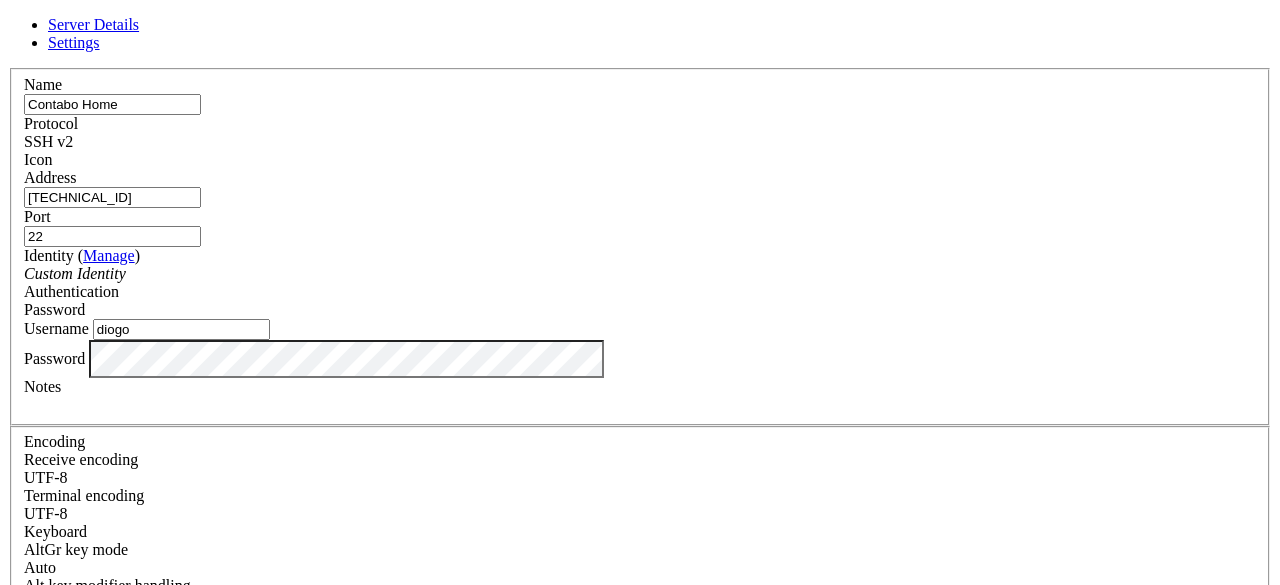 type on "diogo" 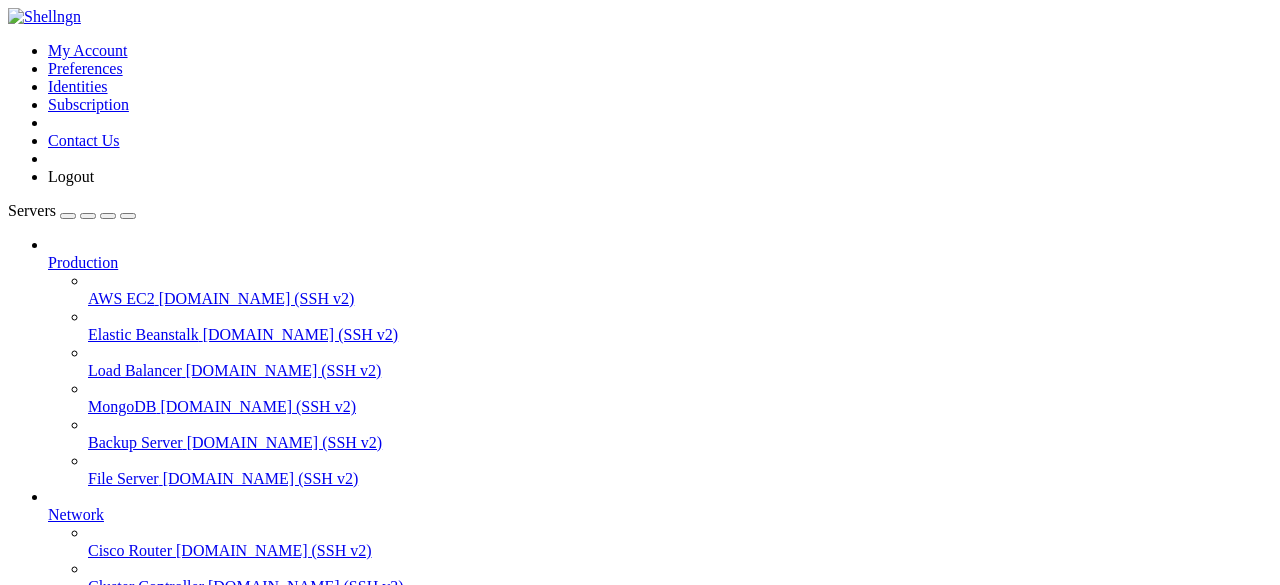 scroll, scrollTop: 0, scrollLeft: 0, axis: both 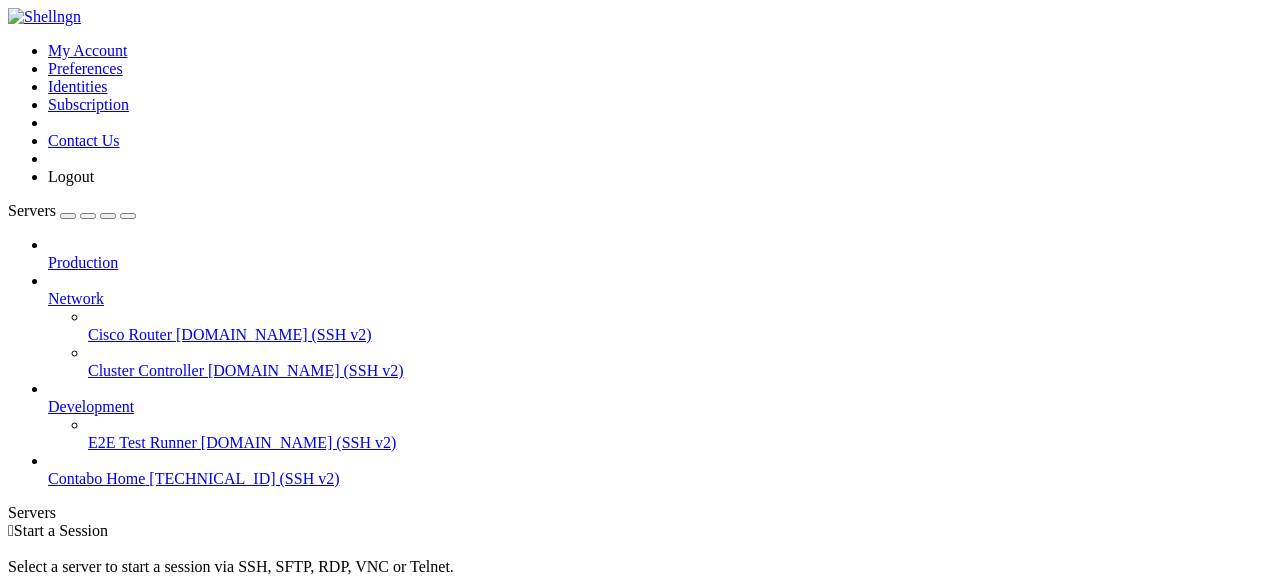 click on "Delete" at bounding box center [69, 798] 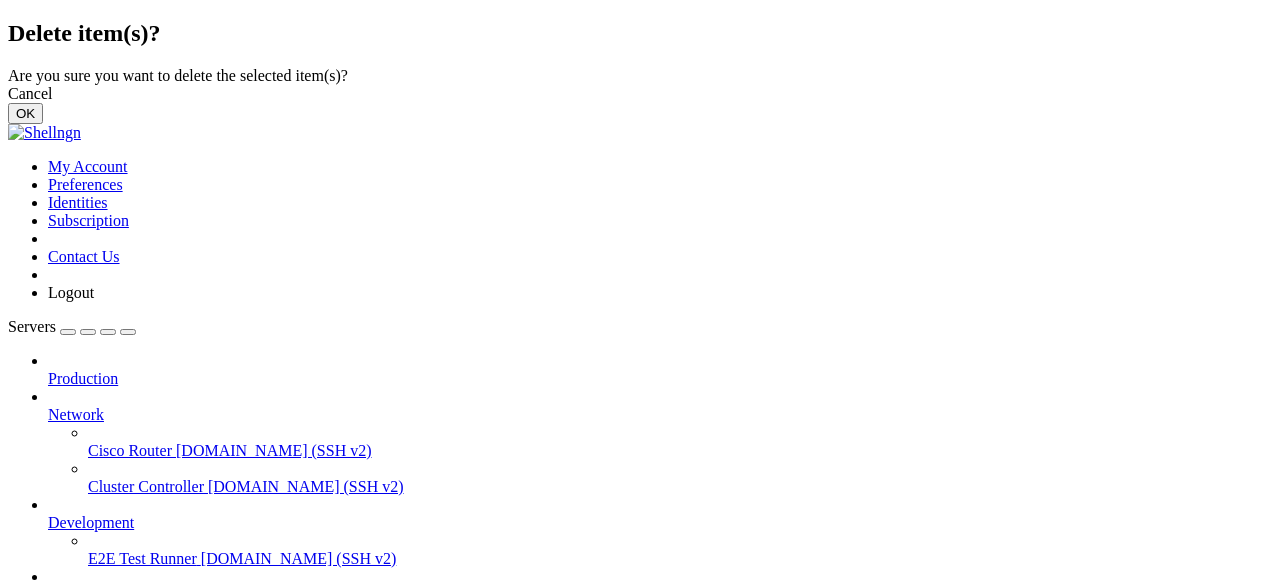 click on "OK" at bounding box center (25, 113) 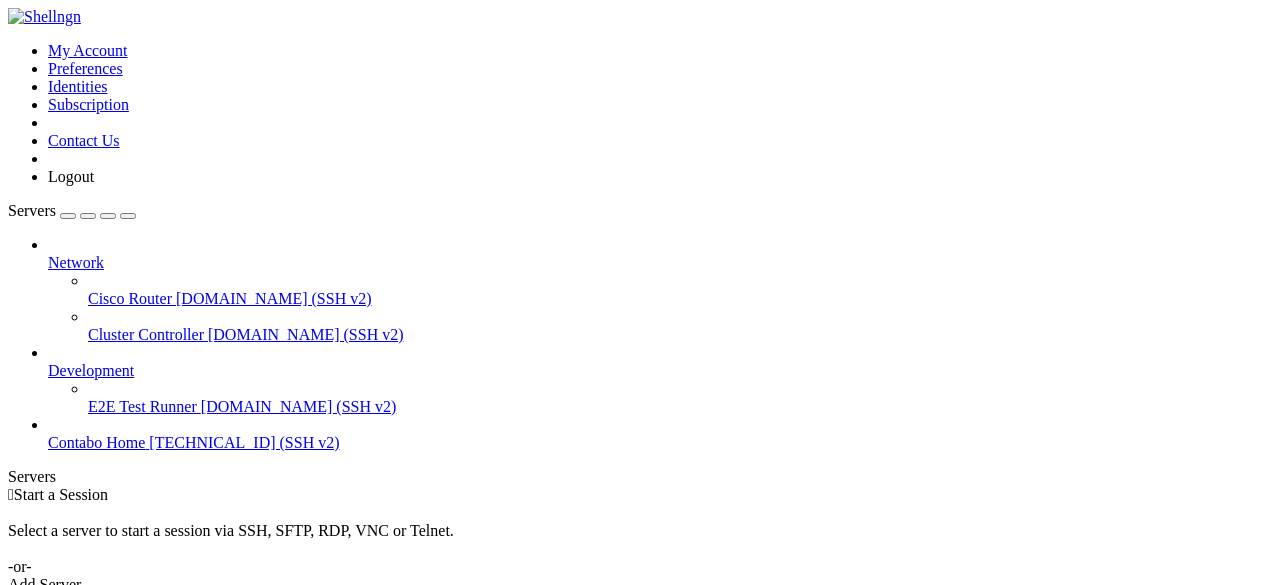 click on "Delete" at bounding box center [139, 763] 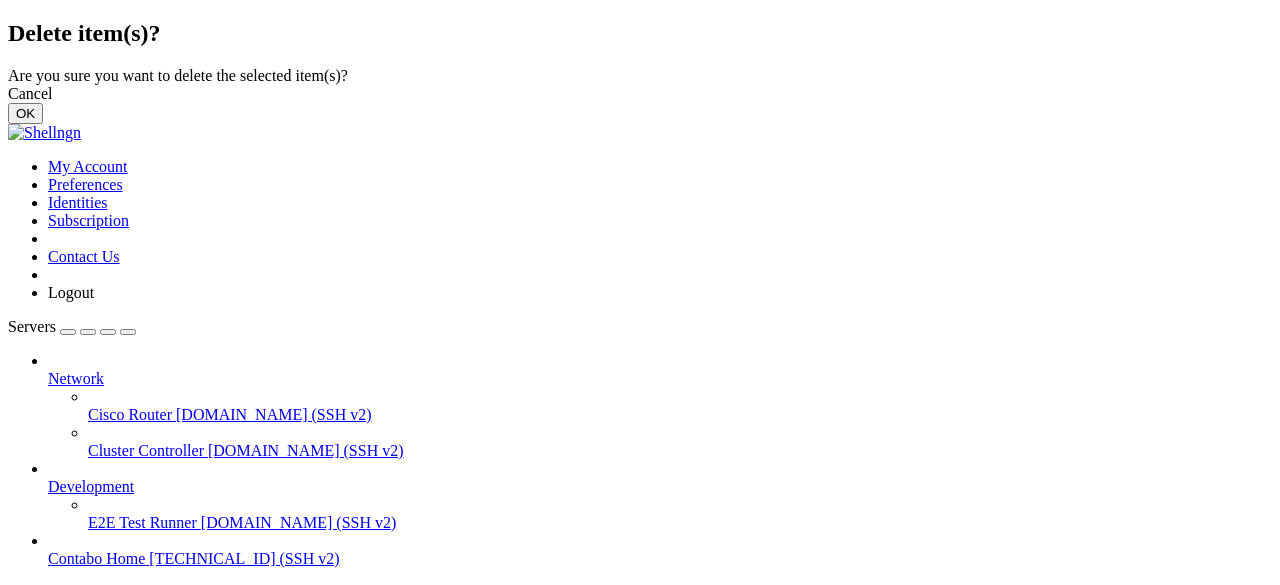 drag, startPoint x: 888, startPoint y: 347, endPoint x: 872, endPoint y: 357, distance: 18.867962 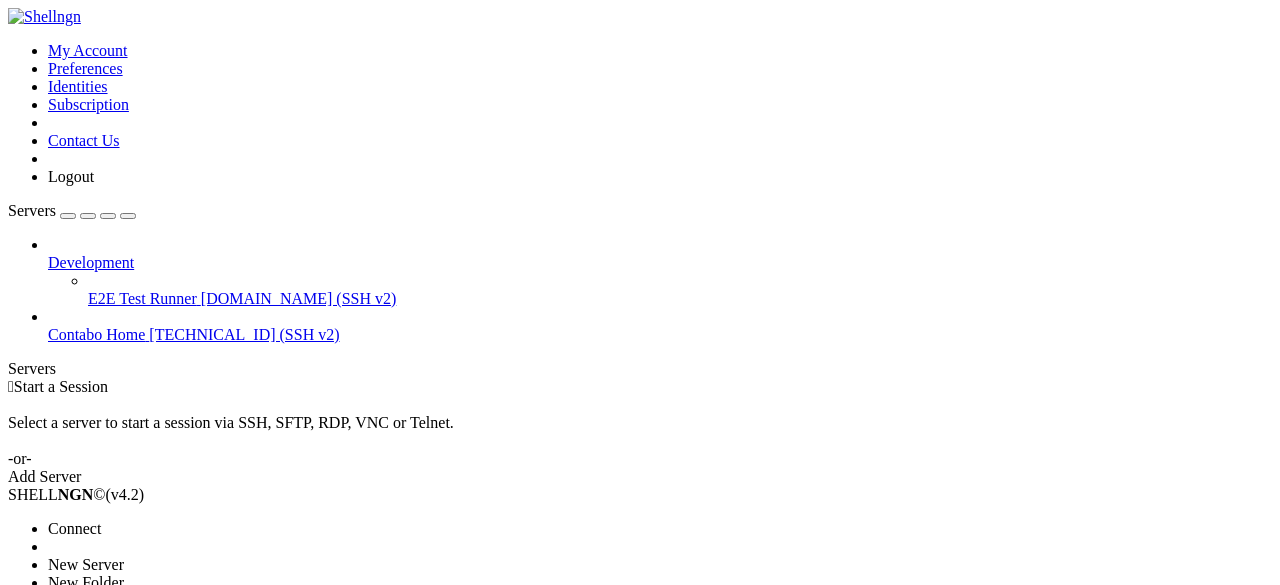 click on "Delete" at bounding box center [139, 655] 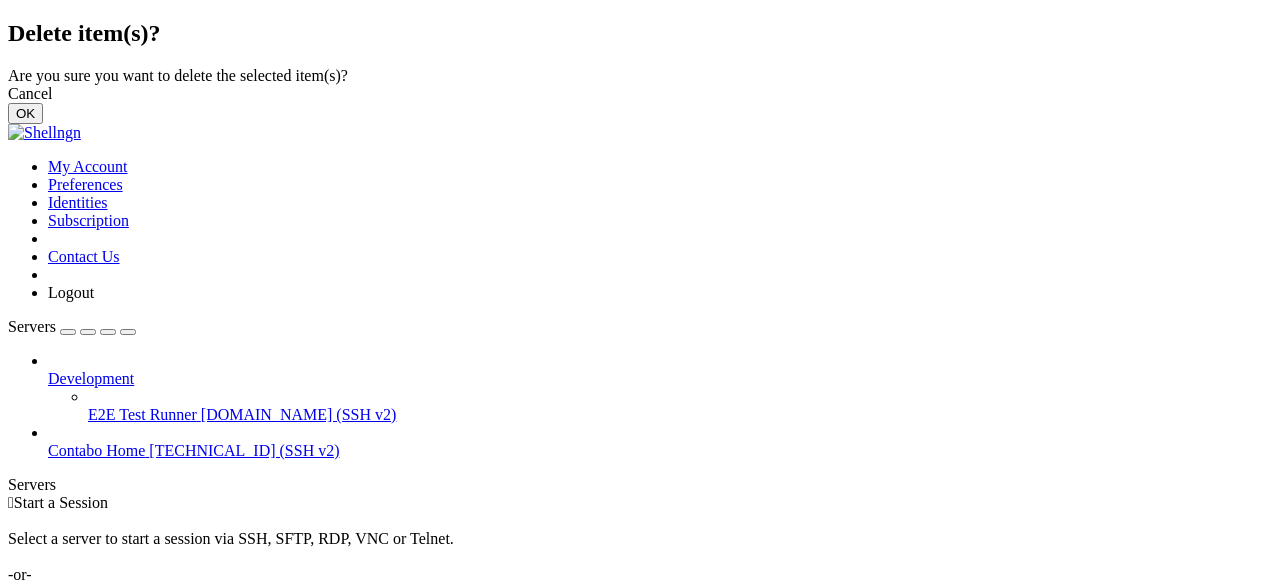 click on "OK" at bounding box center (25, 113) 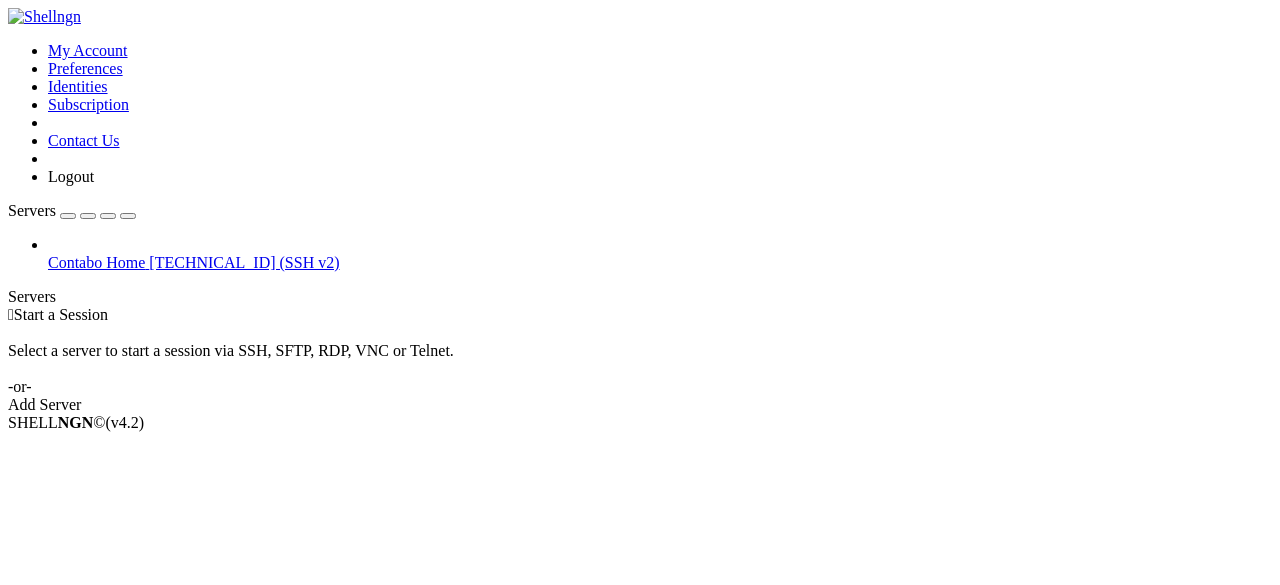click on "[TECHNICAL_ID] (SSH v2)" at bounding box center (244, 262) 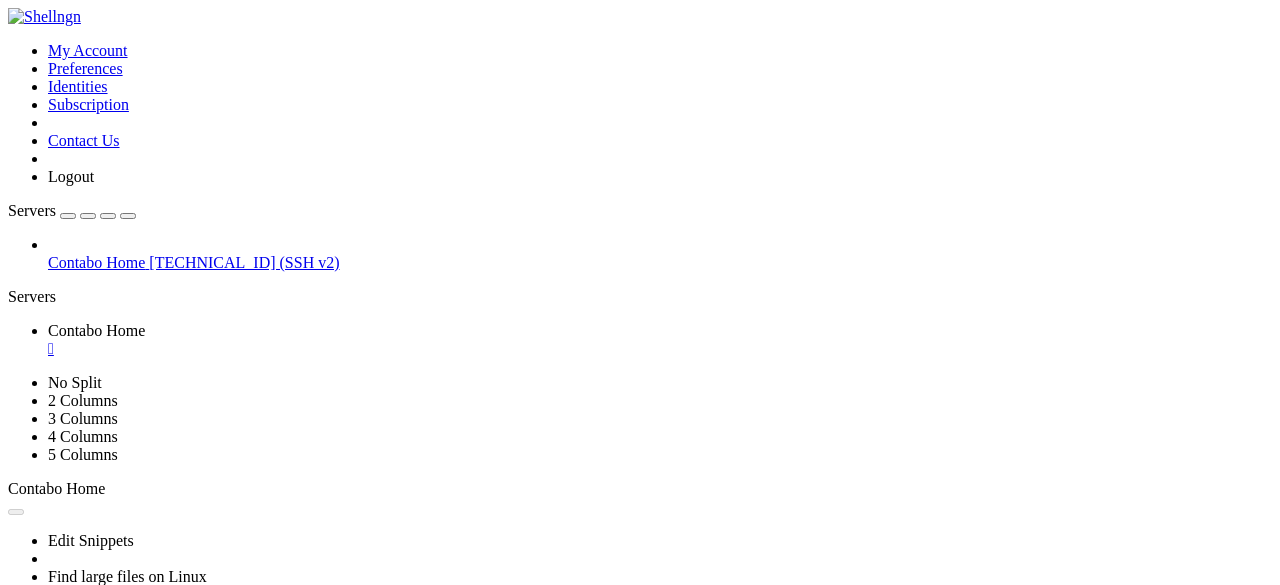 scroll, scrollTop: 0, scrollLeft: 0, axis: both 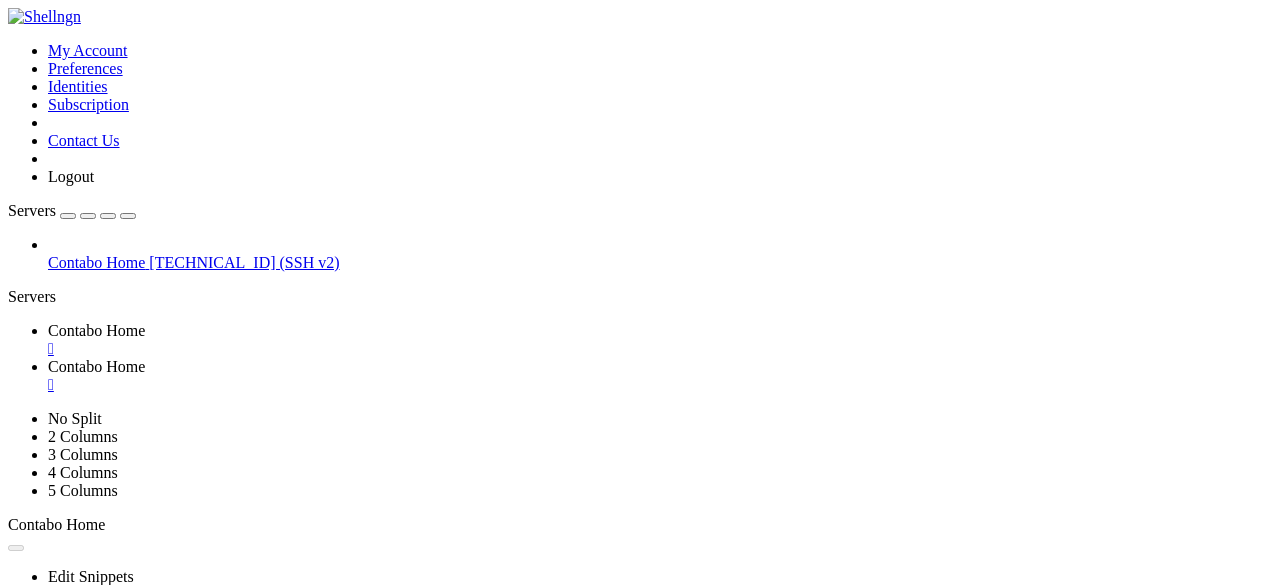 click on "Contabo Home" at bounding box center (96, 262) 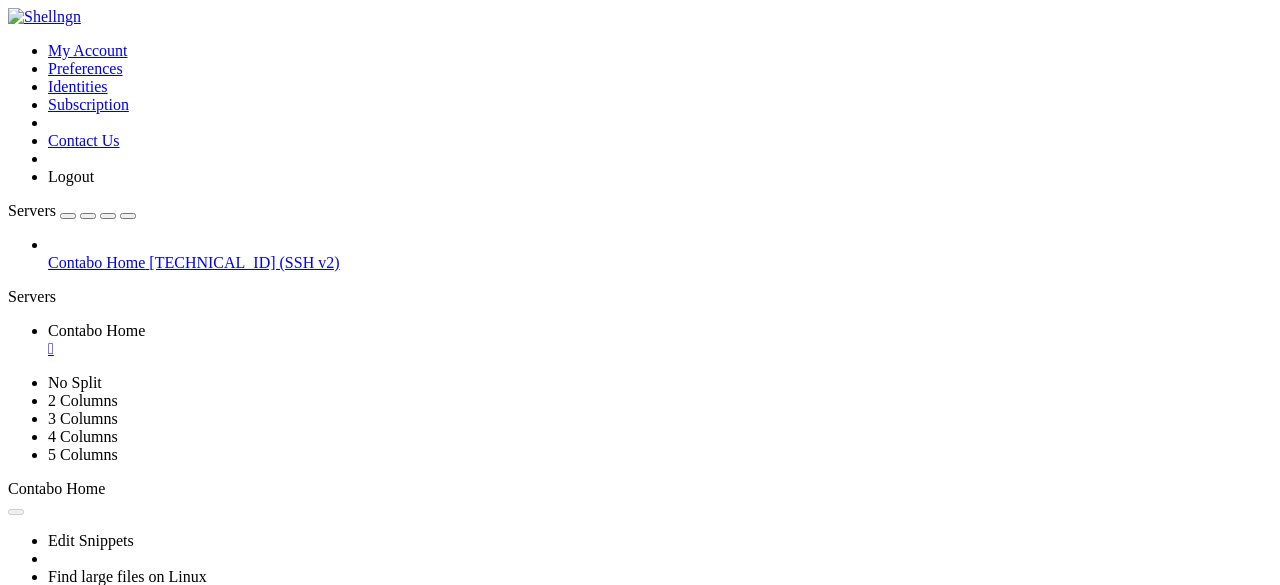 click on "Properties" at bounding box center (80, 881) 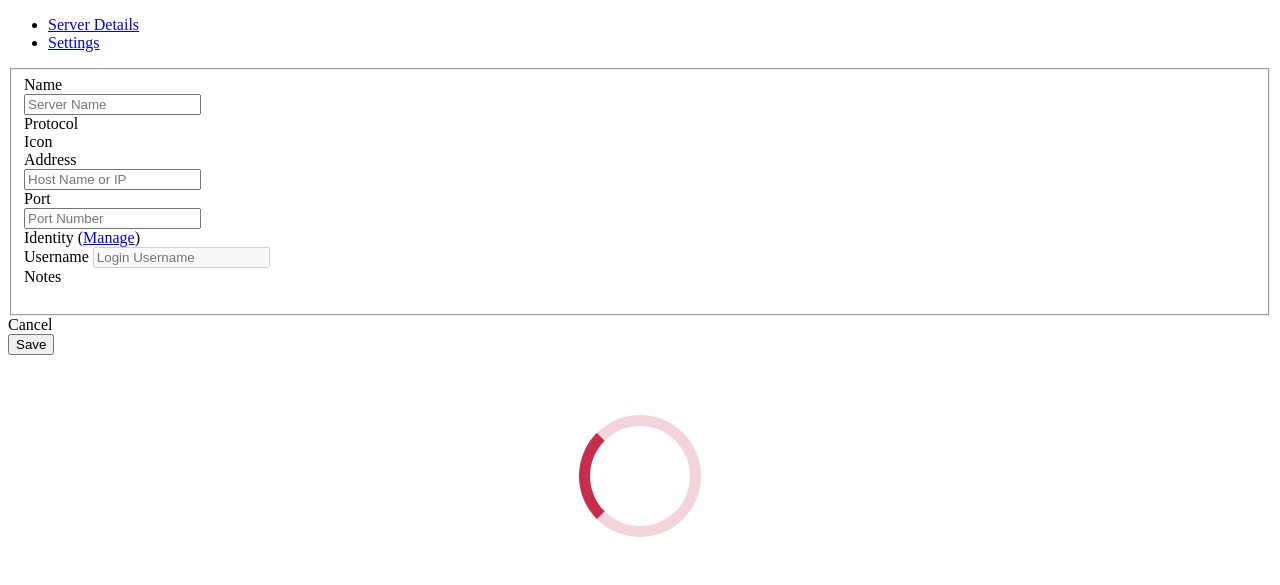 type on "Contabo Home" 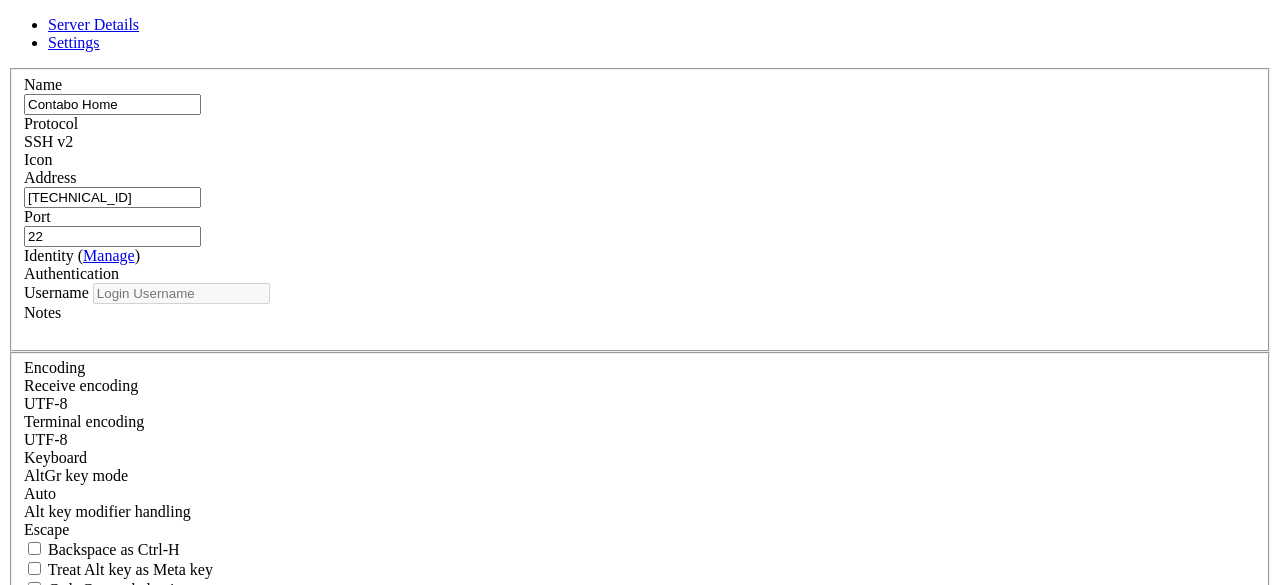 type on "diogo" 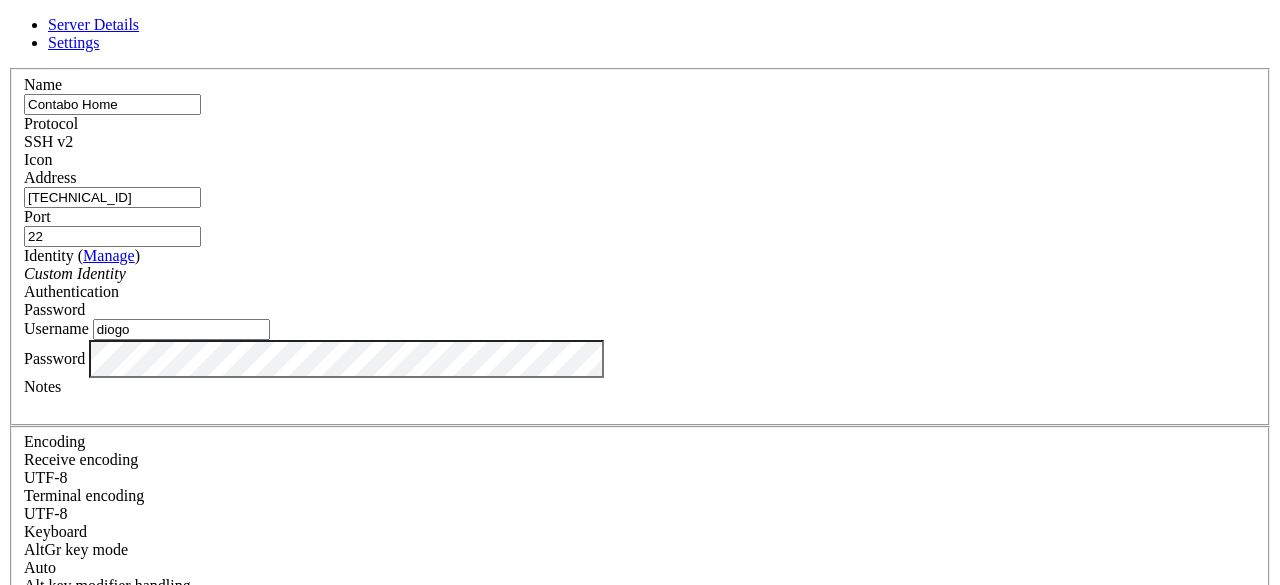 click on "SSH v2" at bounding box center [48, 141] 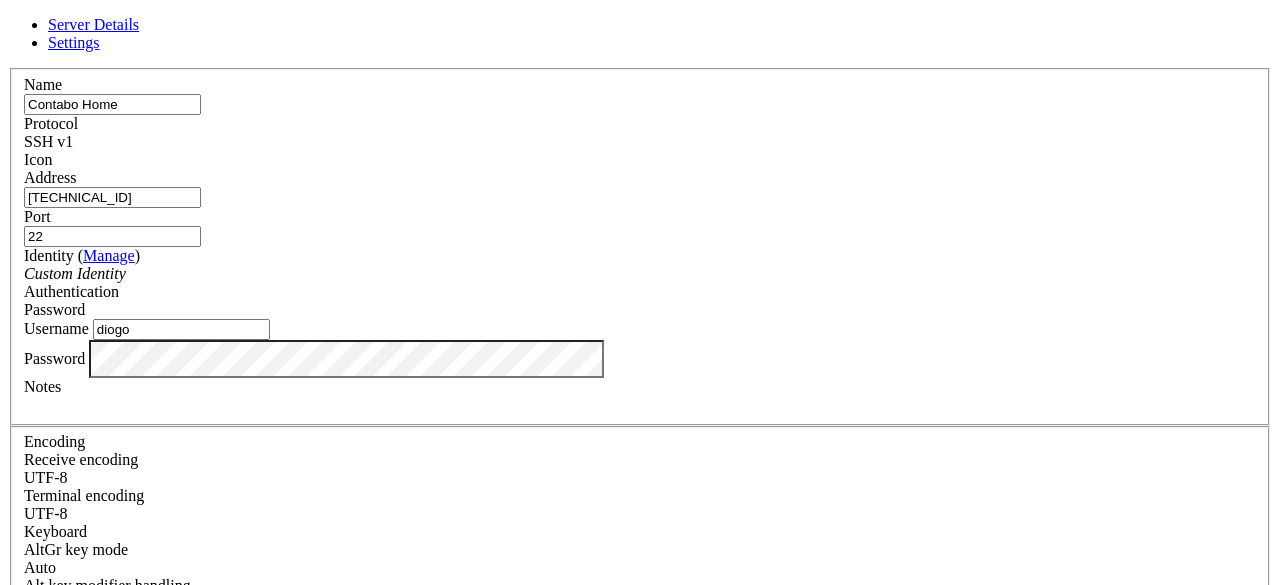 scroll, scrollTop: 60, scrollLeft: 0, axis: vertical 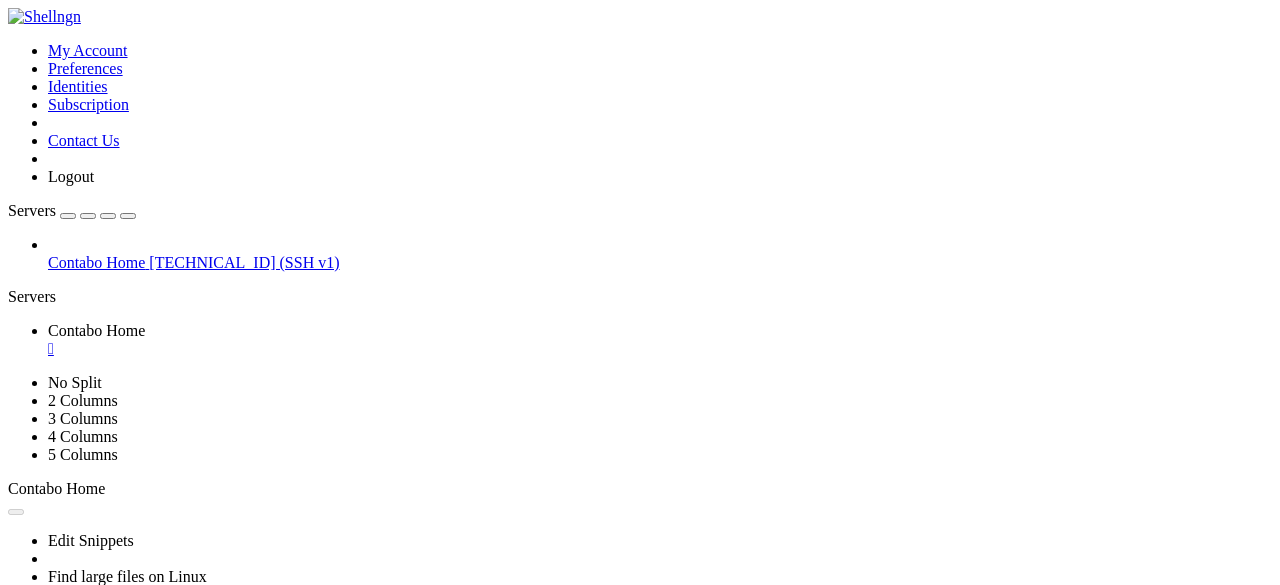 click on "Contabo Home" at bounding box center (96, 262) 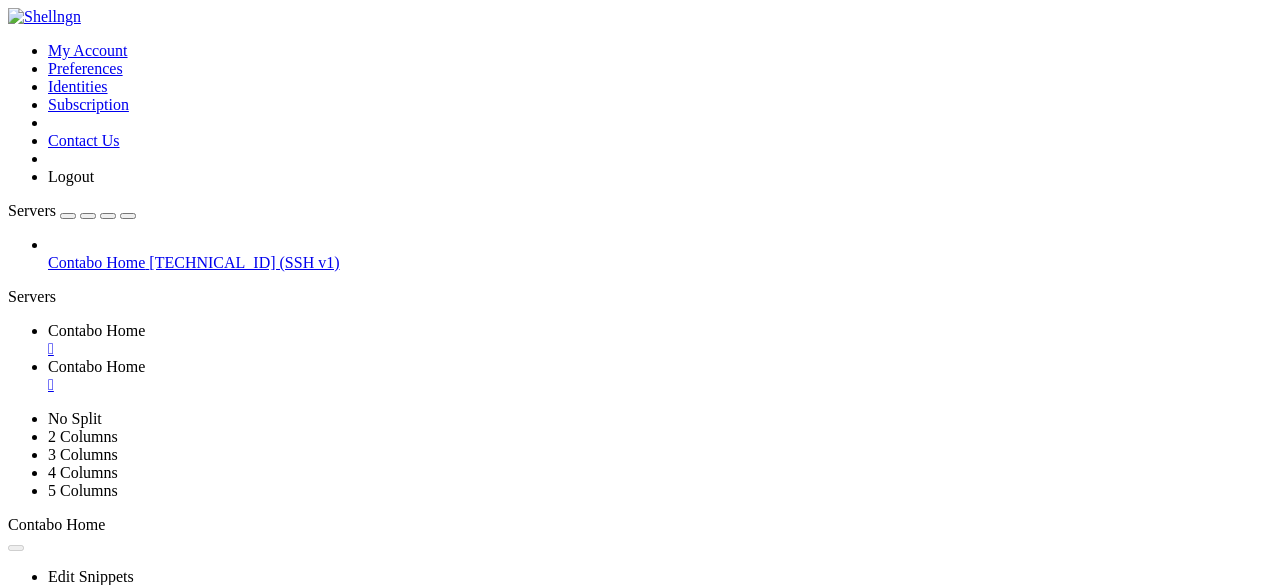 scroll, scrollTop: 0, scrollLeft: 0, axis: both 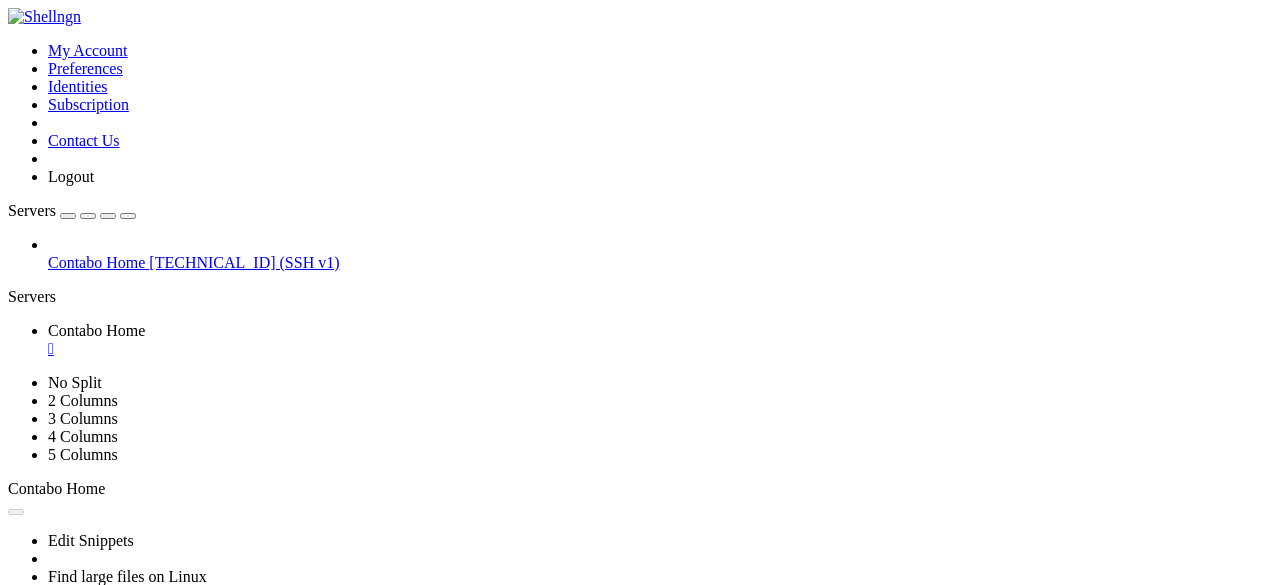 click on "Properties" at bounding box center [80, 881] 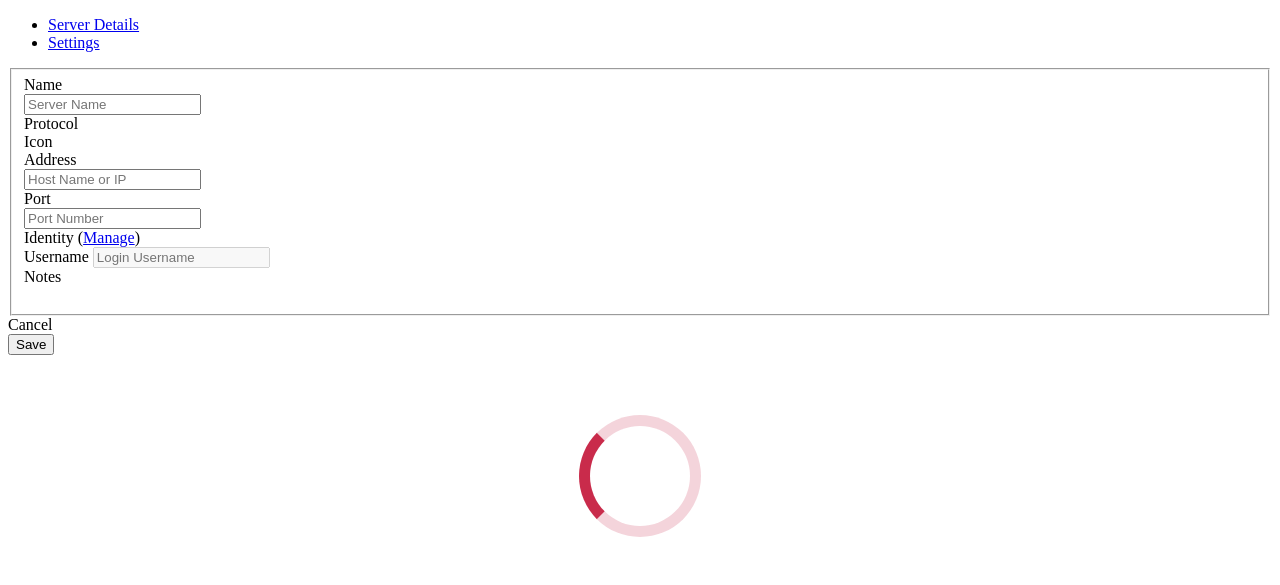 type on "Contabo Home" 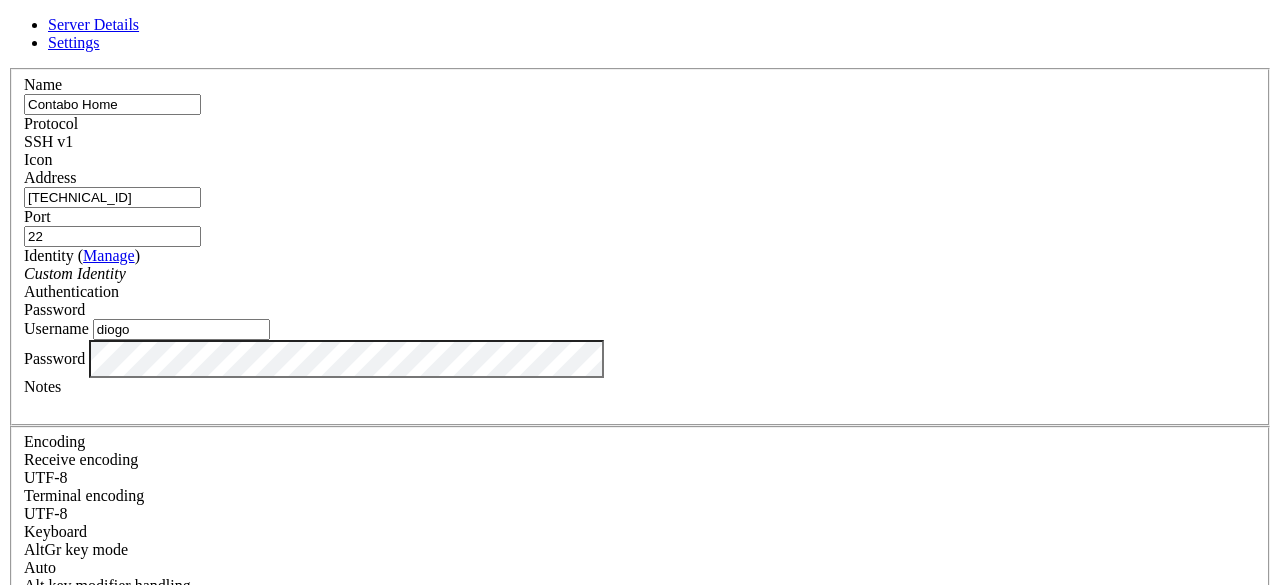drag, startPoint x: 504, startPoint y: 361, endPoint x: 98, endPoint y: 305, distance: 409.84387 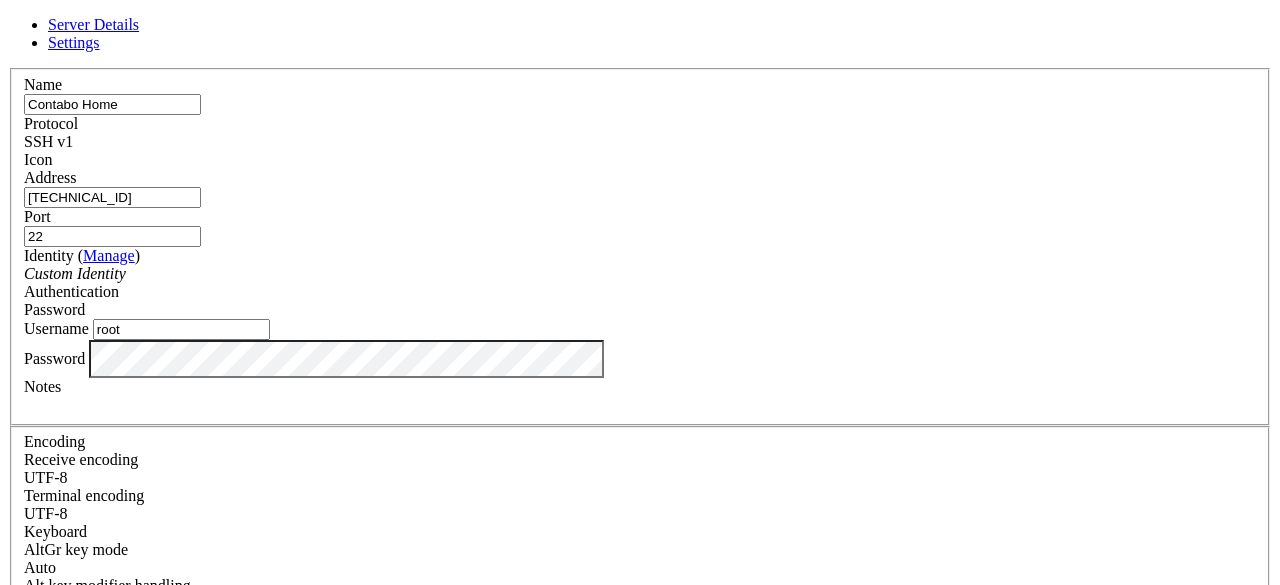 type on "root" 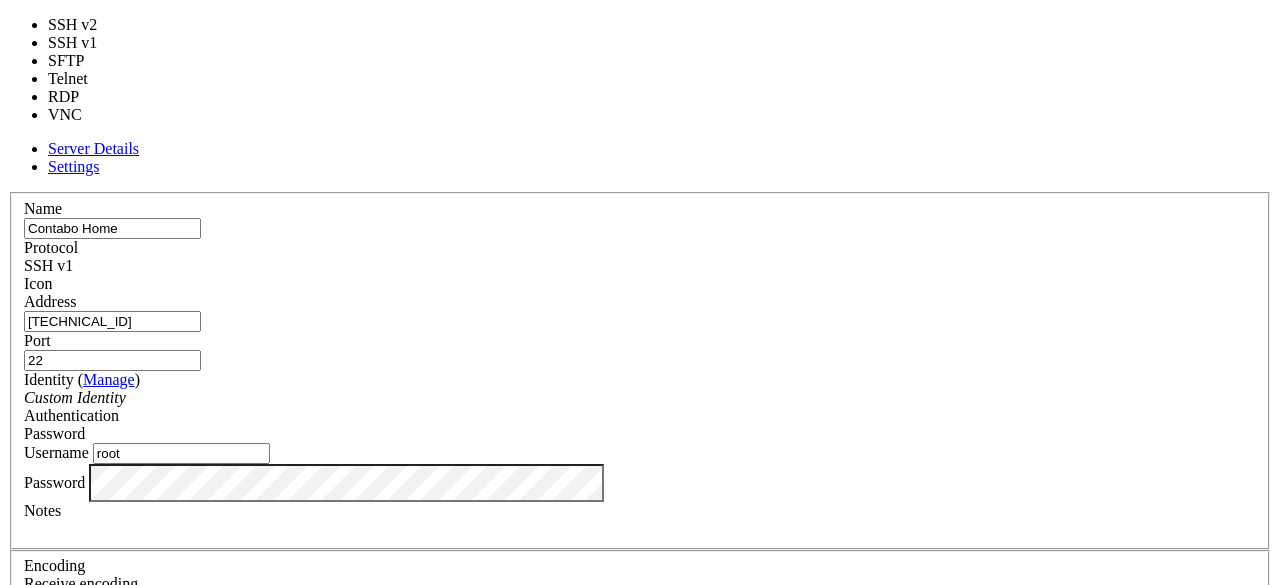 drag, startPoint x: 742, startPoint y: 143, endPoint x: 749, endPoint y: 154, distance: 13.038404 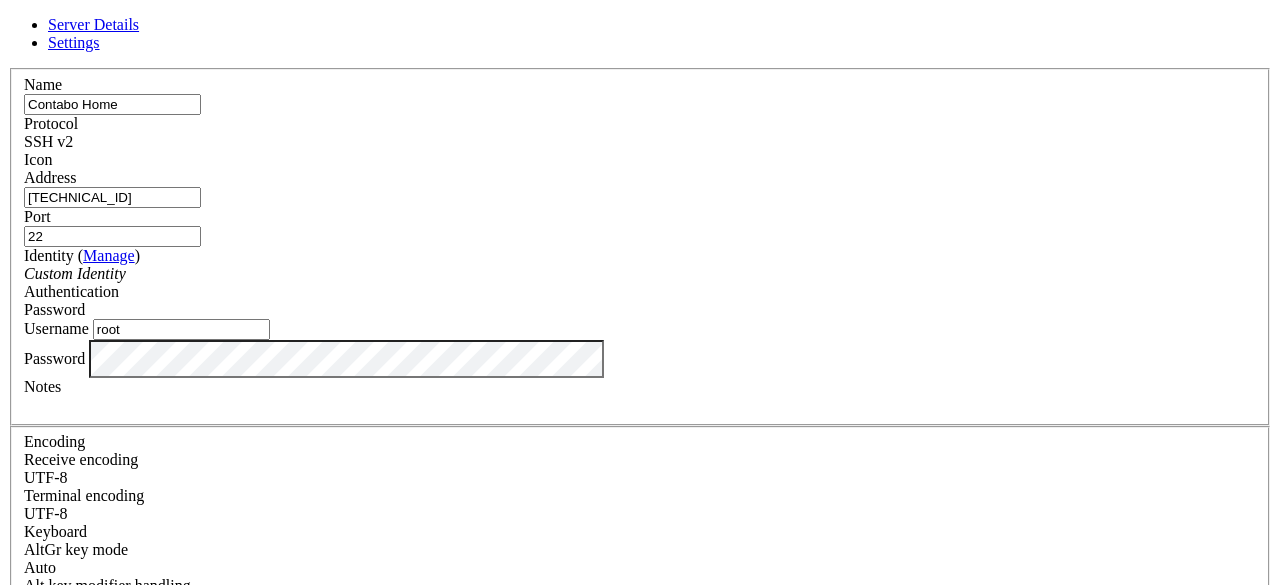 scroll, scrollTop: 60, scrollLeft: 0, axis: vertical 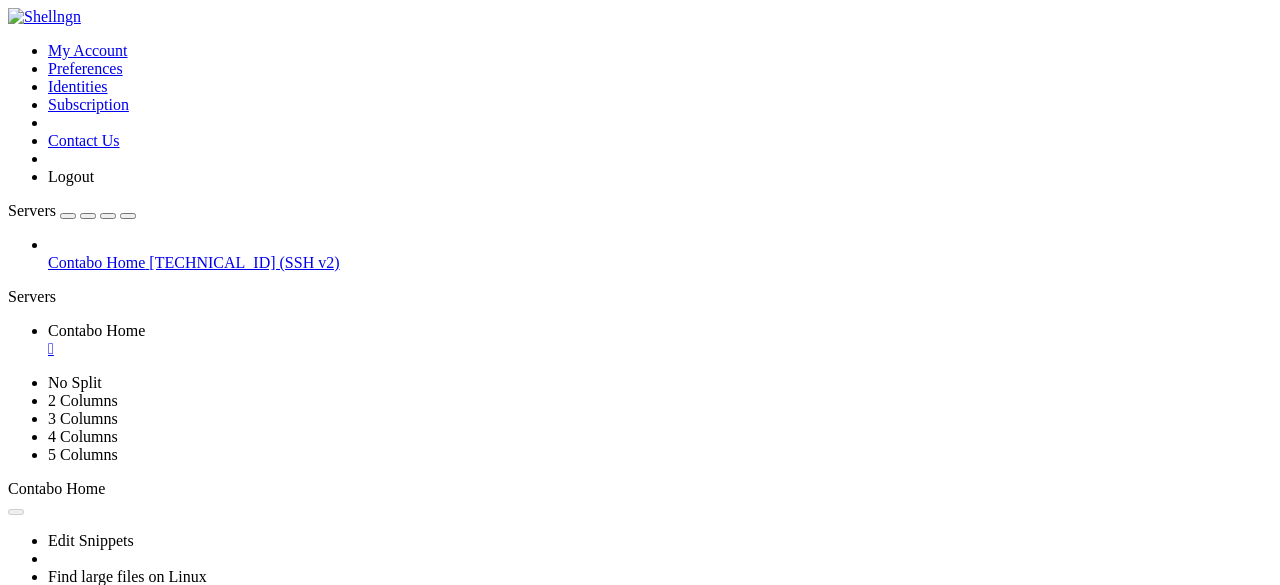 click on "Contabo Home" at bounding box center [96, 262] 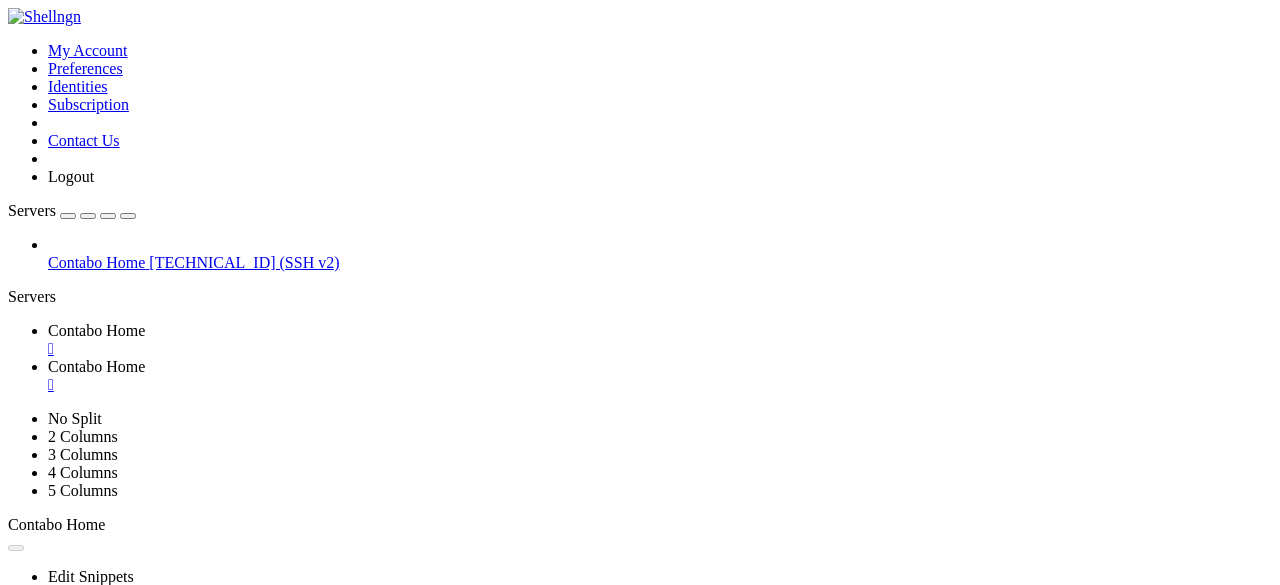 scroll, scrollTop: 0, scrollLeft: 0, axis: both 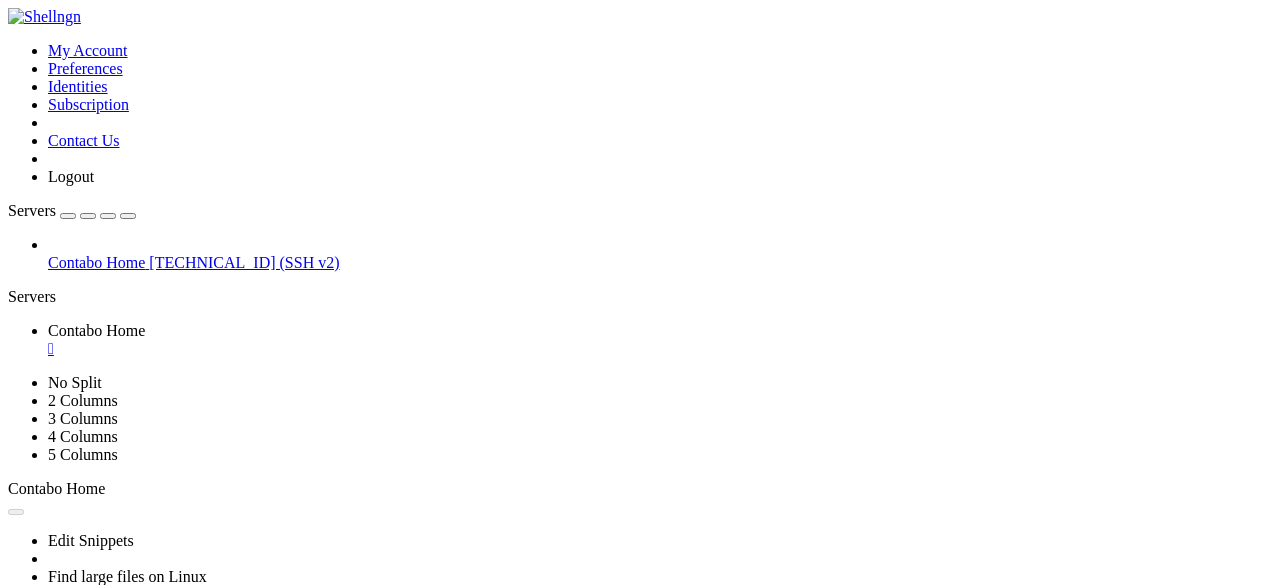 click 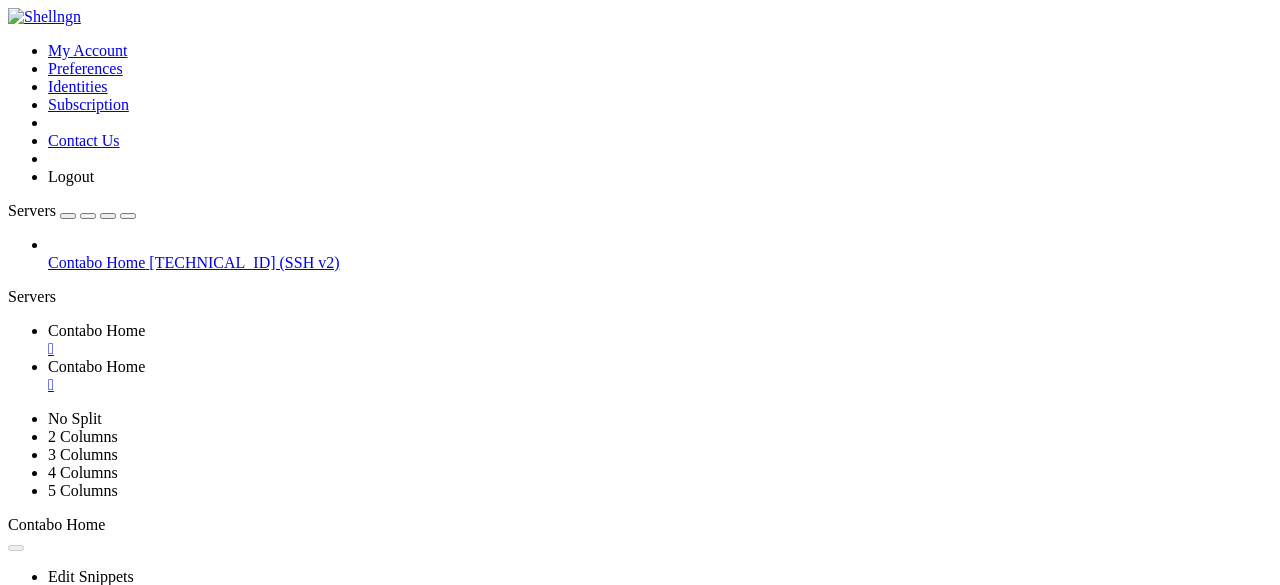 scroll, scrollTop: 0, scrollLeft: 0, axis: both 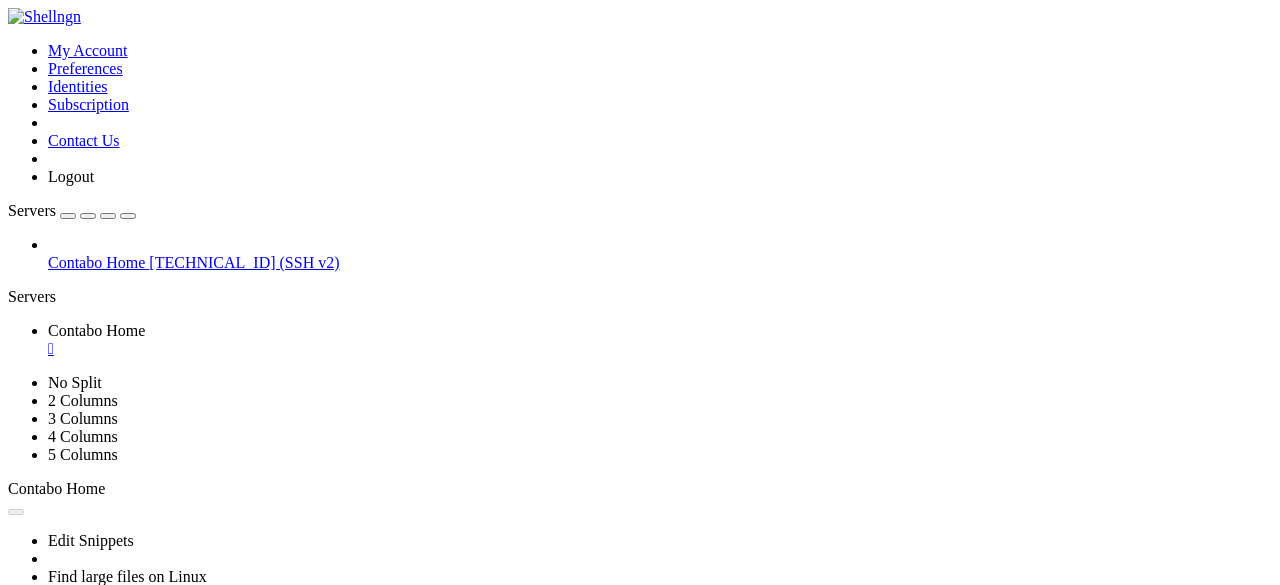 click on "Properties" at bounding box center [139, 882] 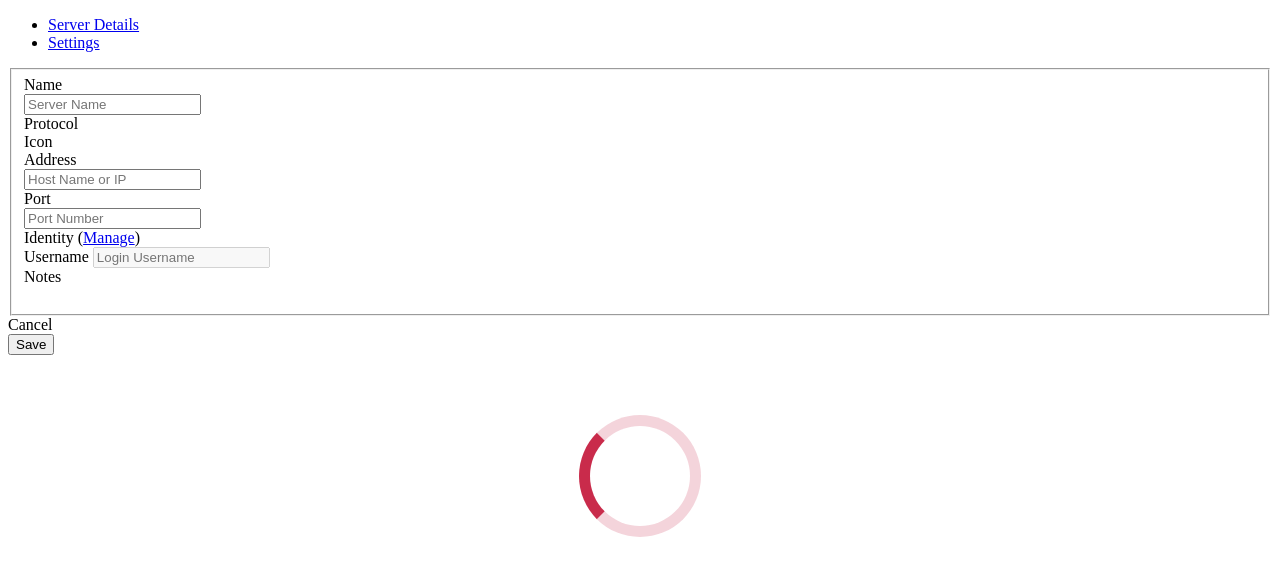type on "Contabo Home" 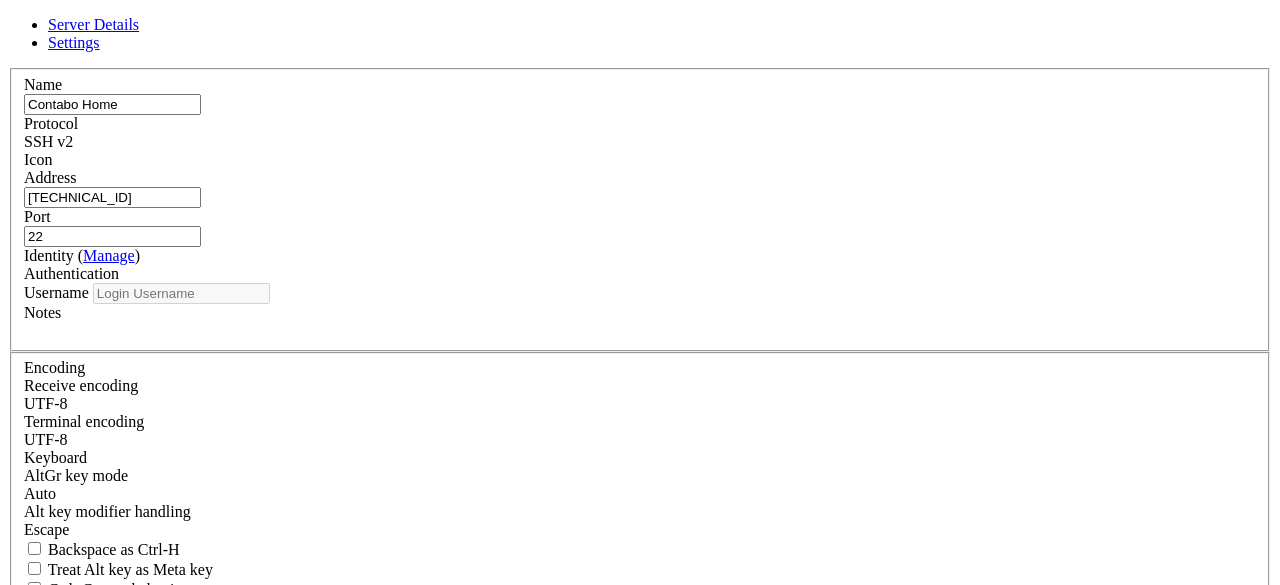 type on "root" 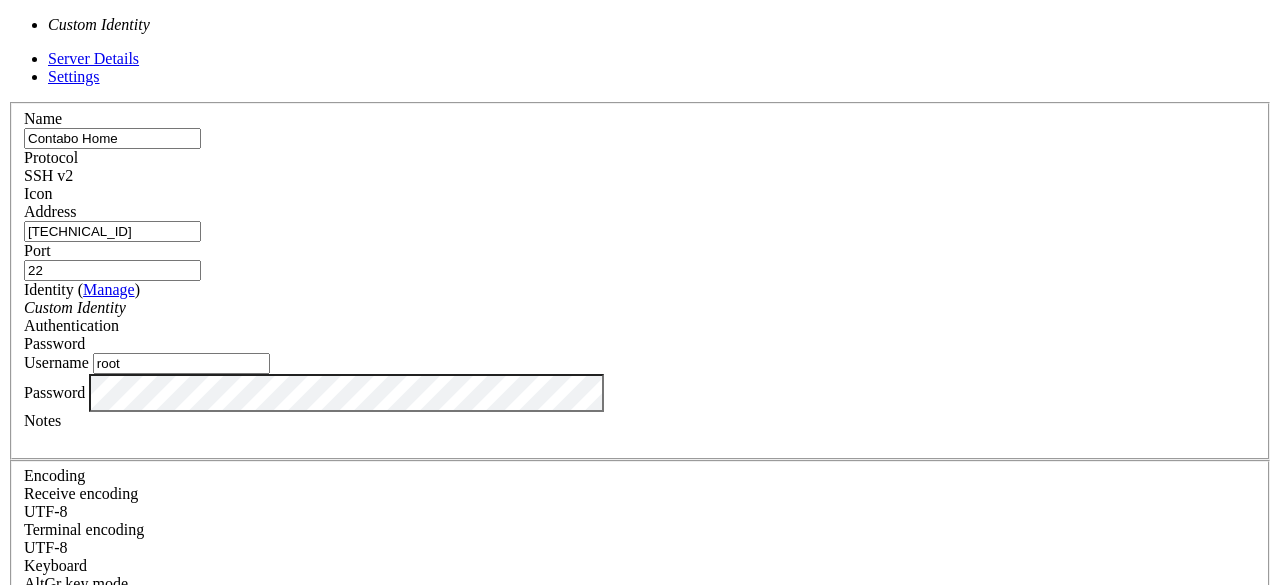 click on "Custom Identity" at bounding box center [640, 308] 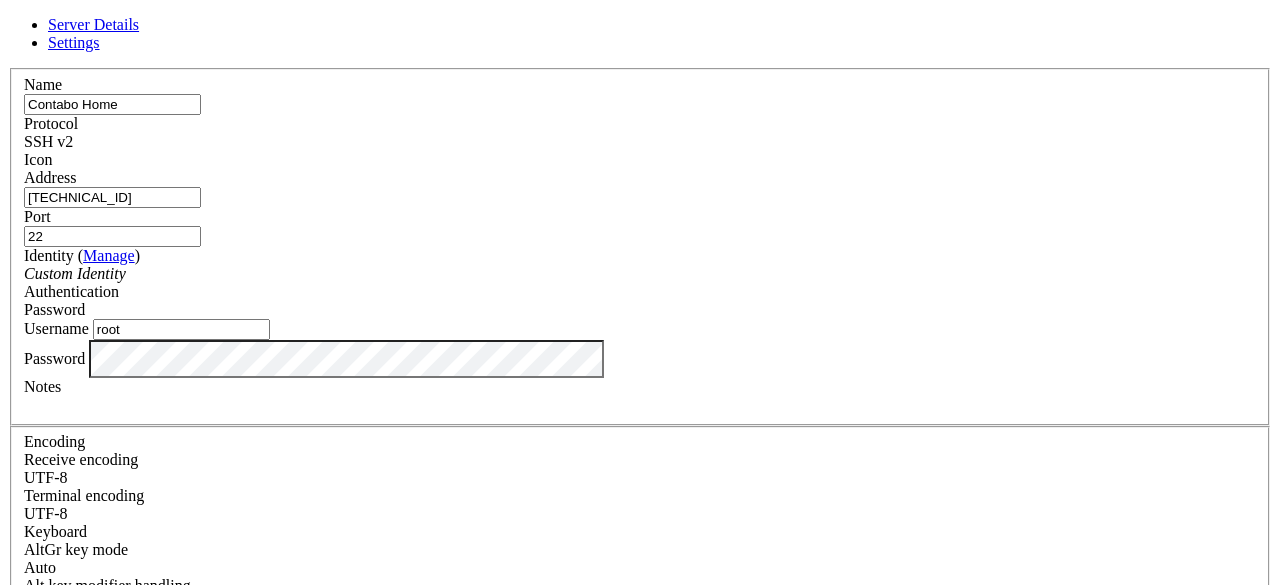 click on "Password" at bounding box center (640, 310) 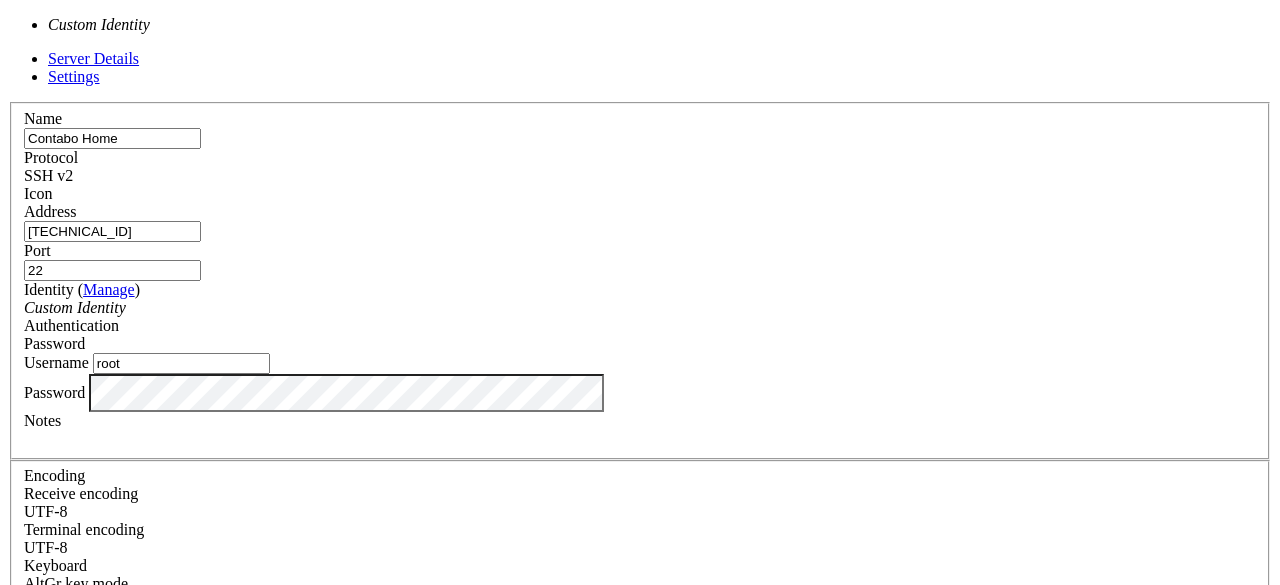 click on "Custom Identity" at bounding box center [640, 308] 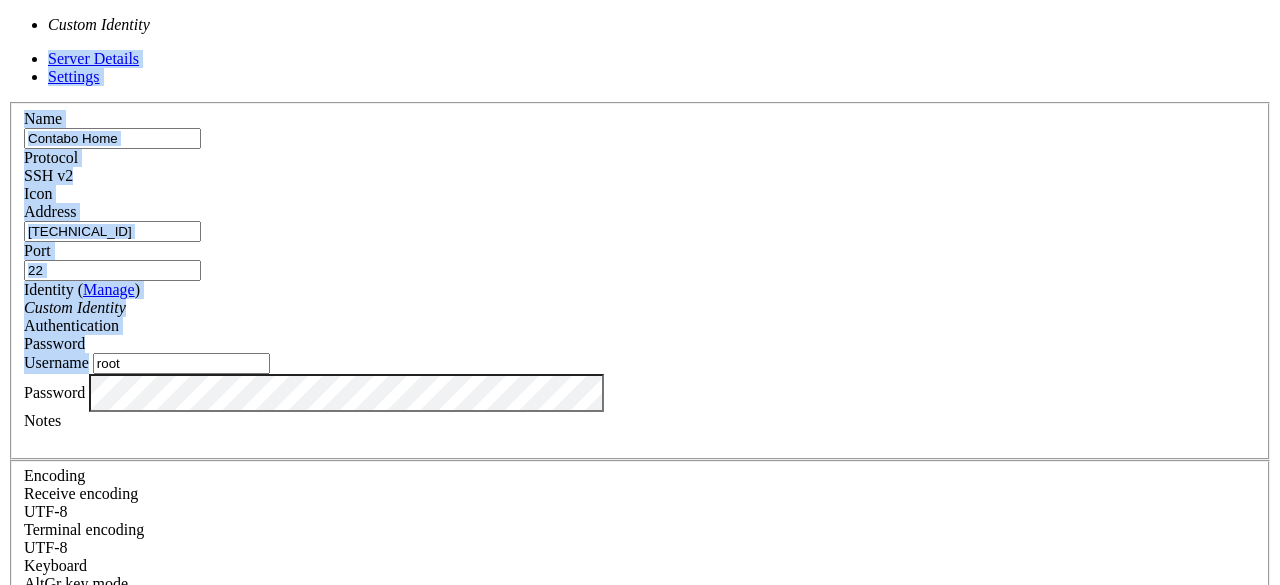 click on "Custom Identity
Loading...
Server Details
Settings
Name
Contabo Home
Protocol
SSH v2" at bounding box center [640, 807] 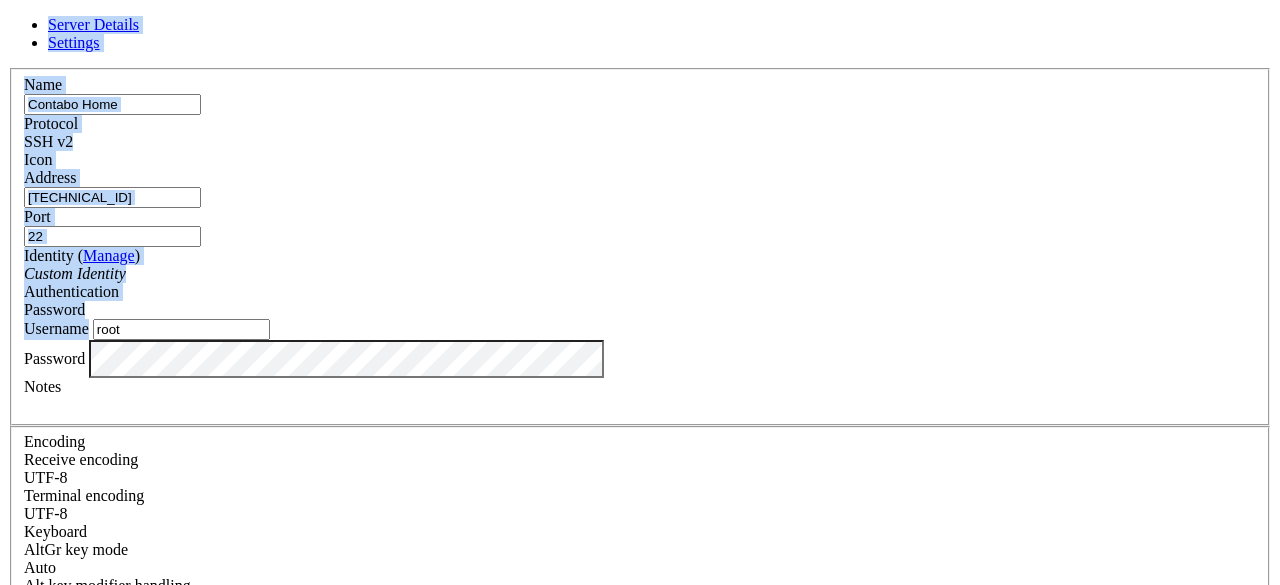 click on "Manage" at bounding box center (109, 255) 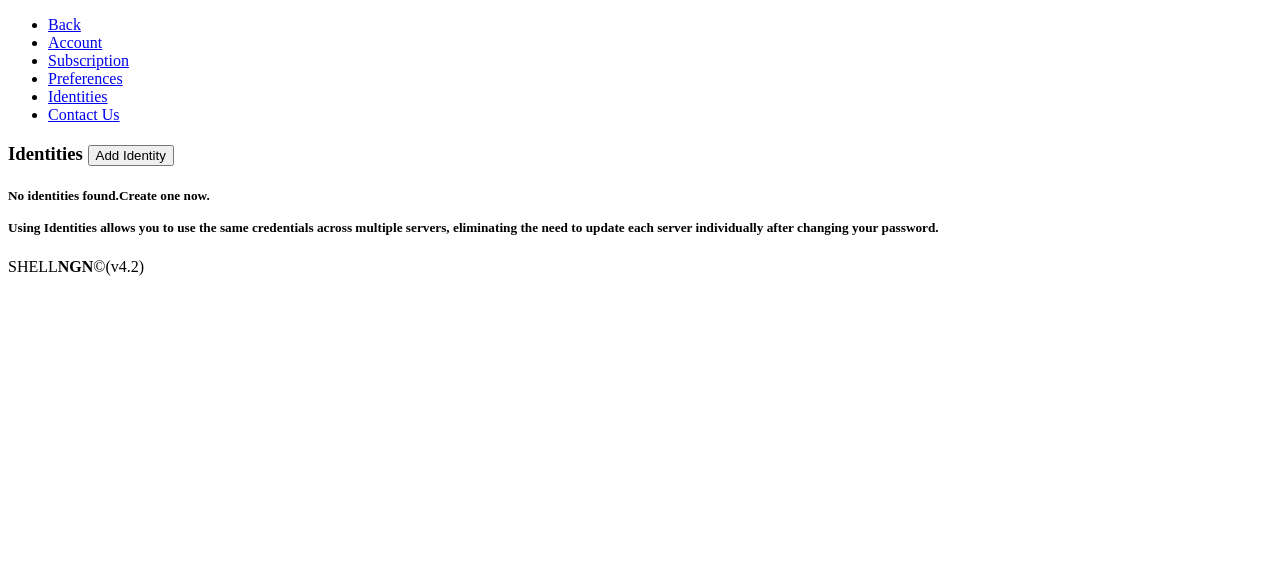 click on "Add Identity" at bounding box center (131, 155) 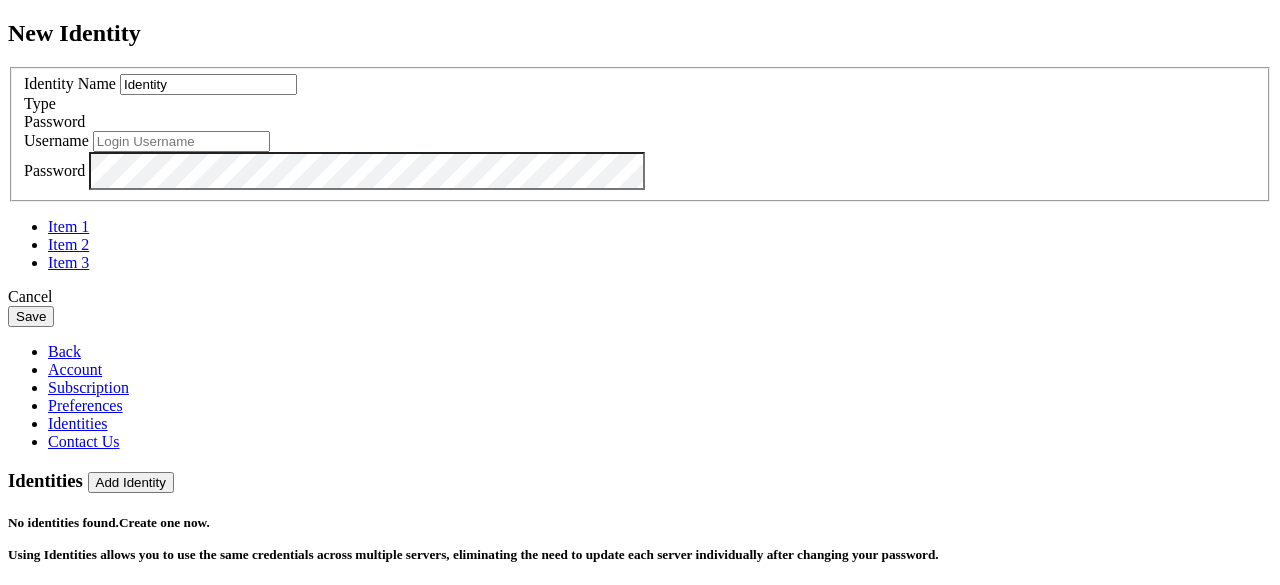 click on "Identity" at bounding box center [208, 84] 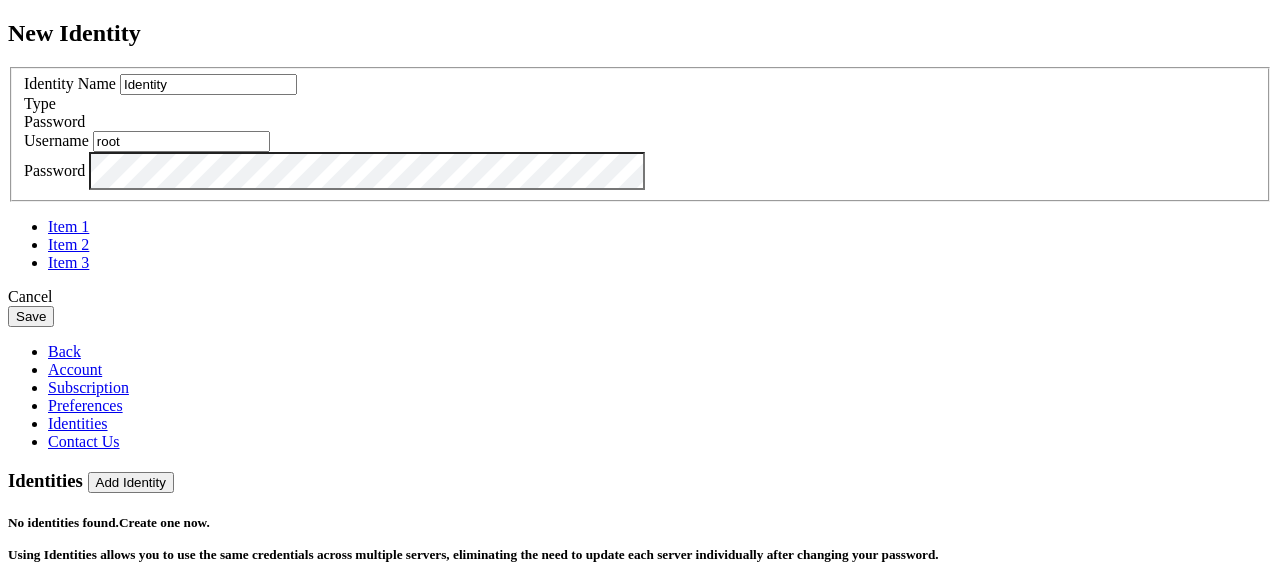 type on "root" 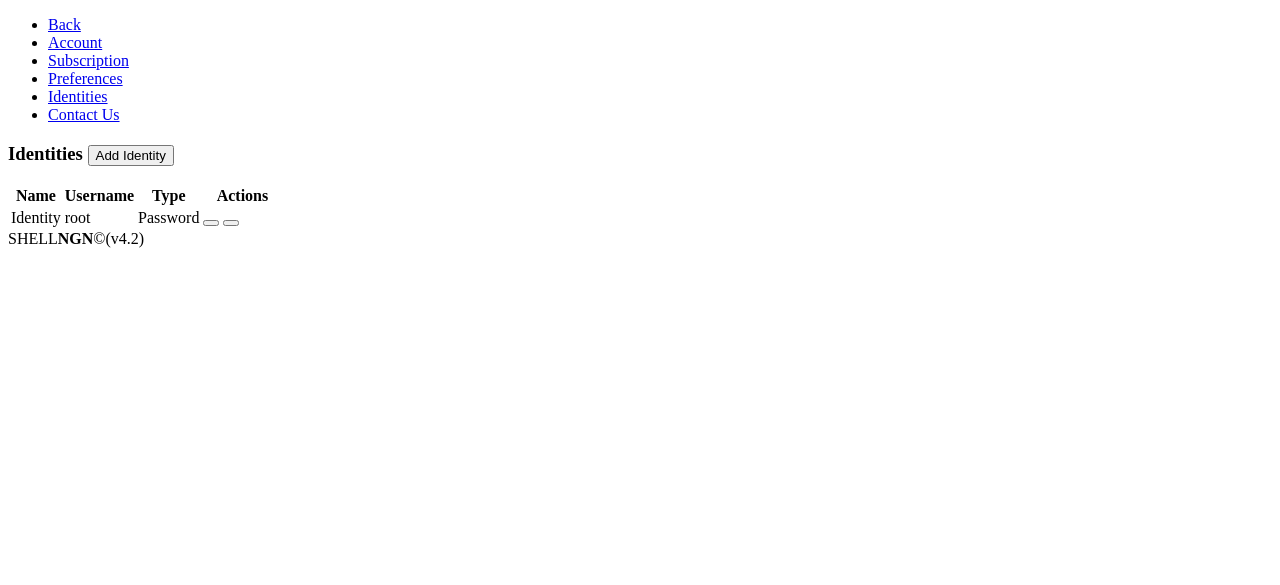 click on "Account" at bounding box center (75, 42) 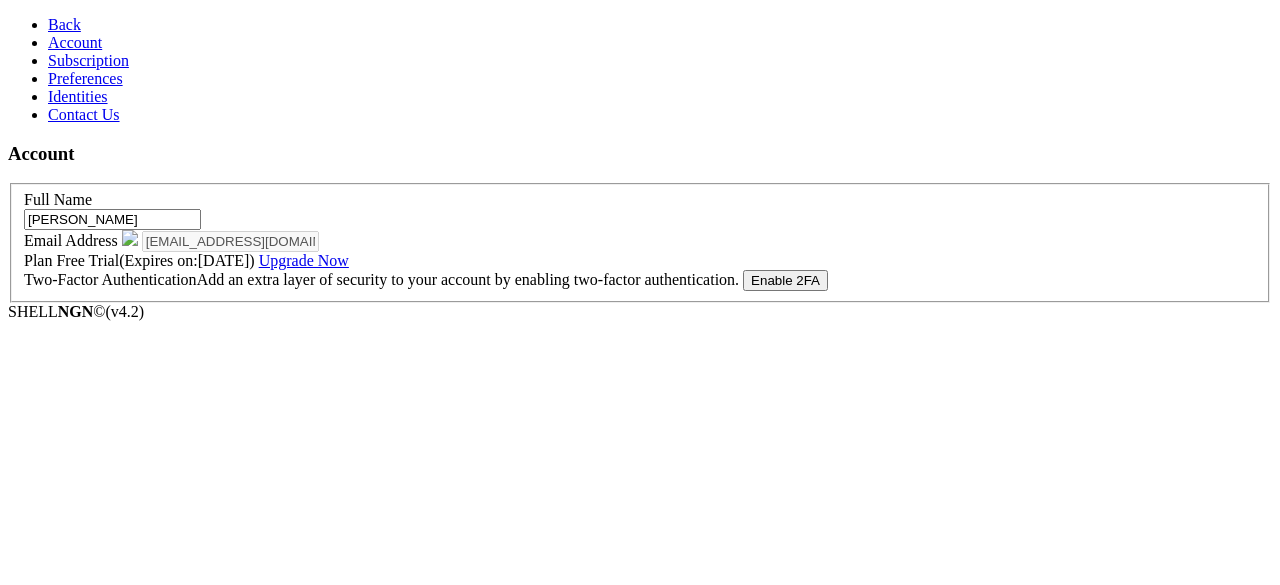 click on "Account" at bounding box center [75, 42] 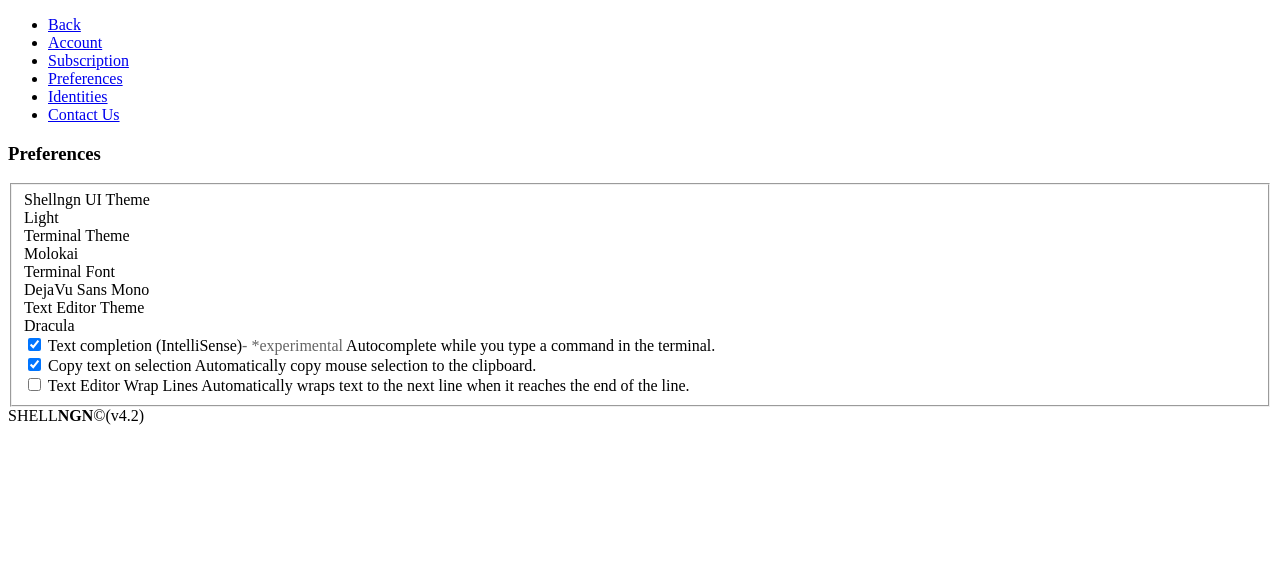 click on "Identities" at bounding box center (78, 96) 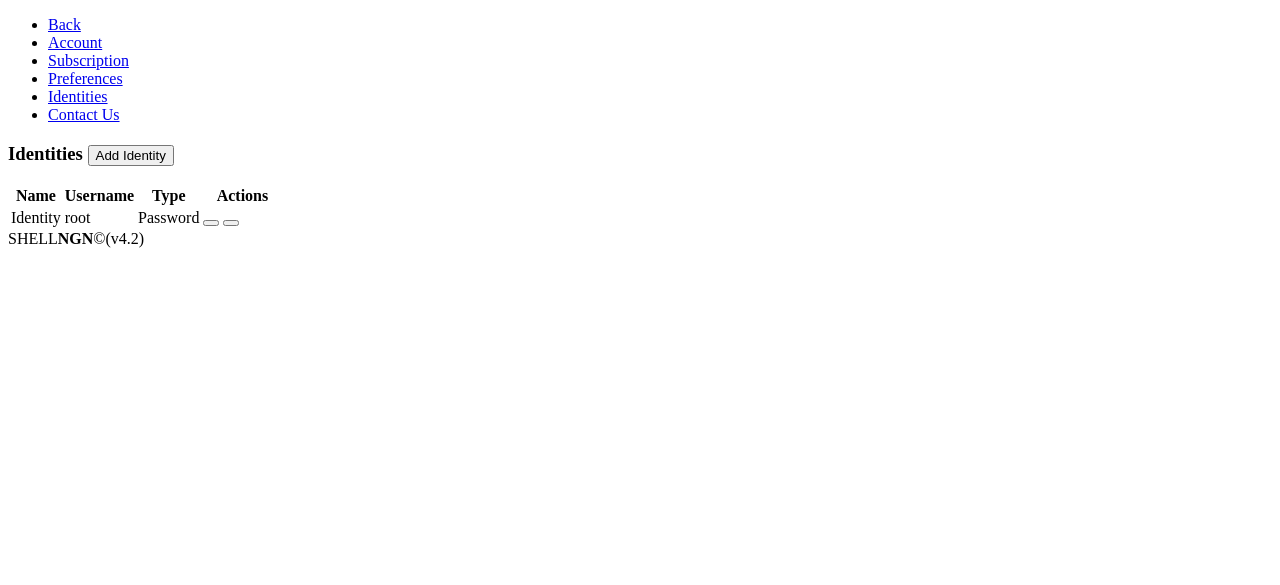click on "Back" at bounding box center (64, 24) 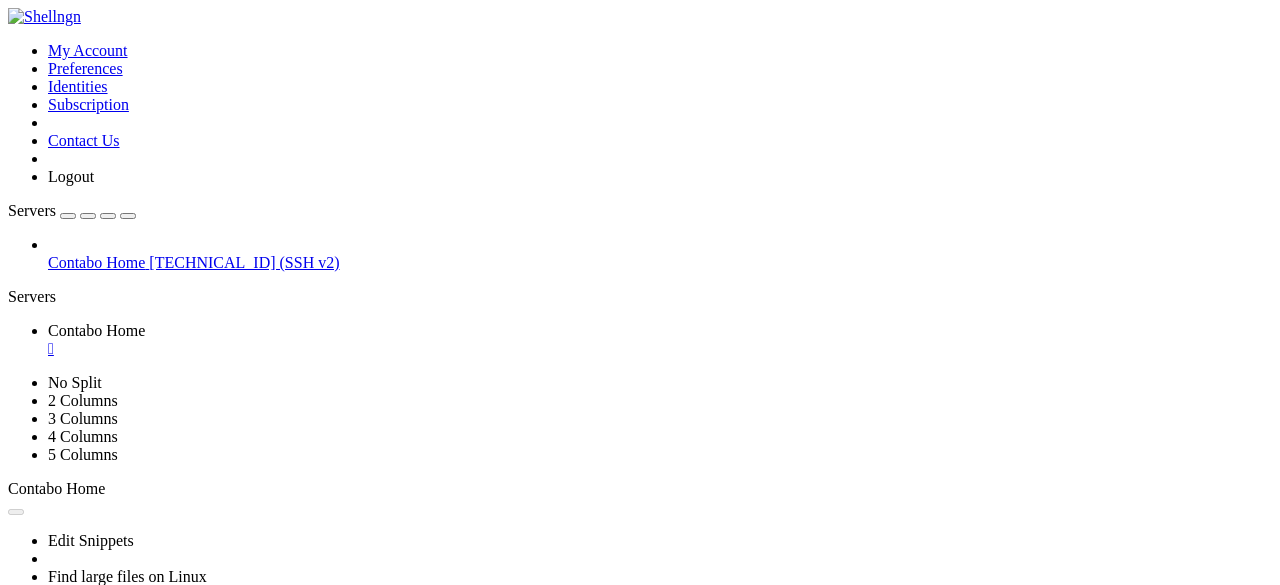 scroll, scrollTop: 0, scrollLeft: 0, axis: both 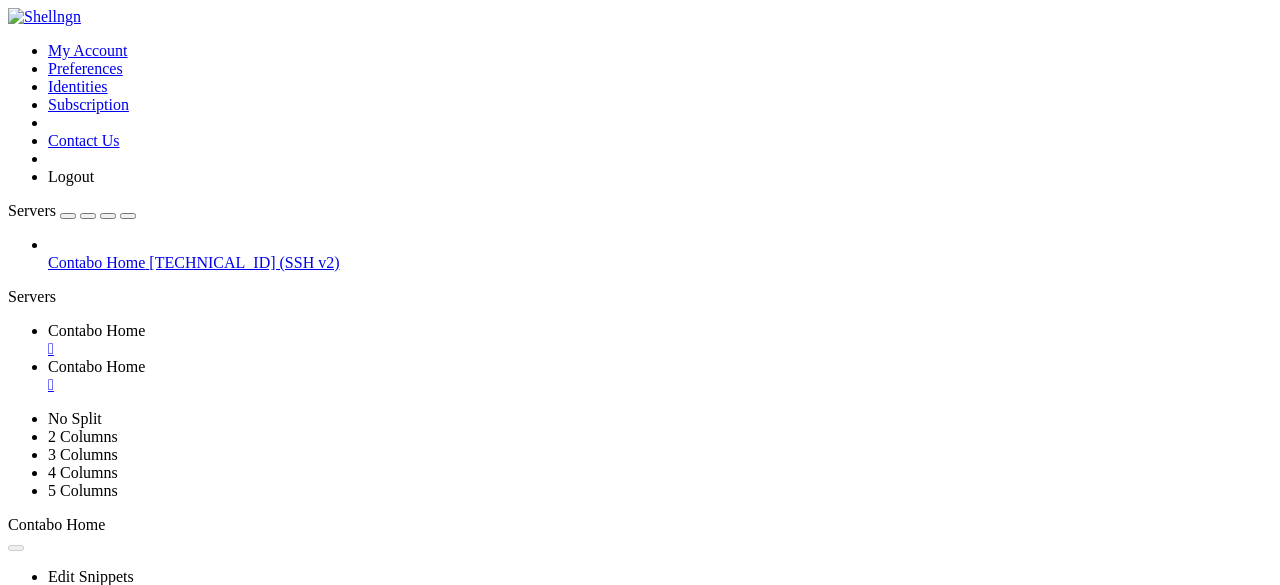 click on "" at bounding box center (660, 385) 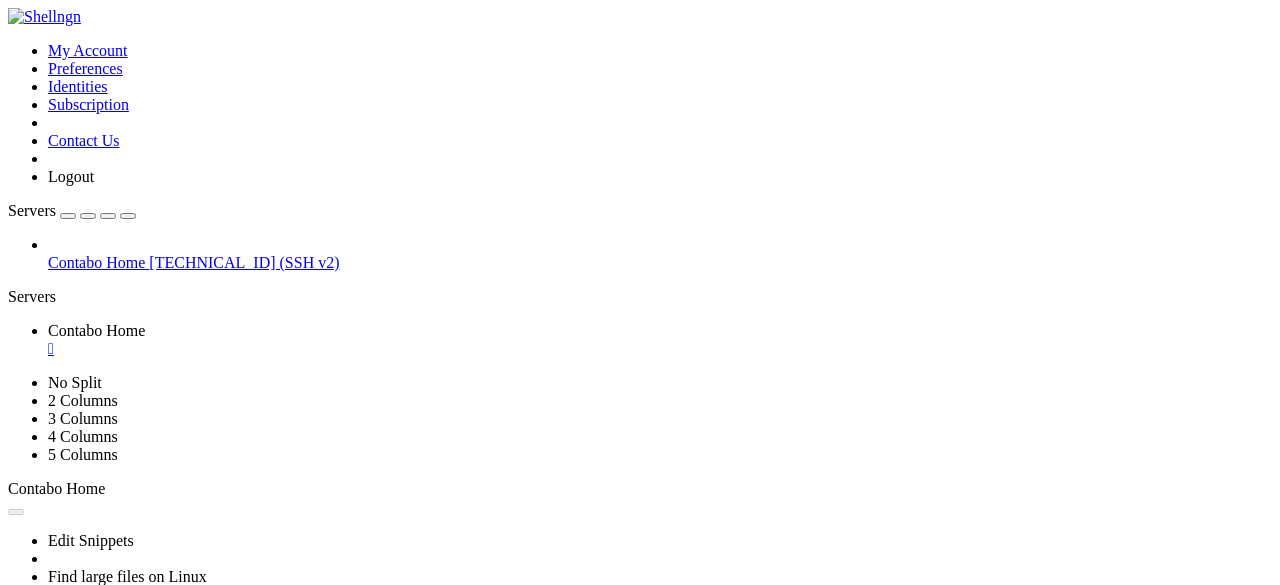 click on "Properties" at bounding box center (80, 881) 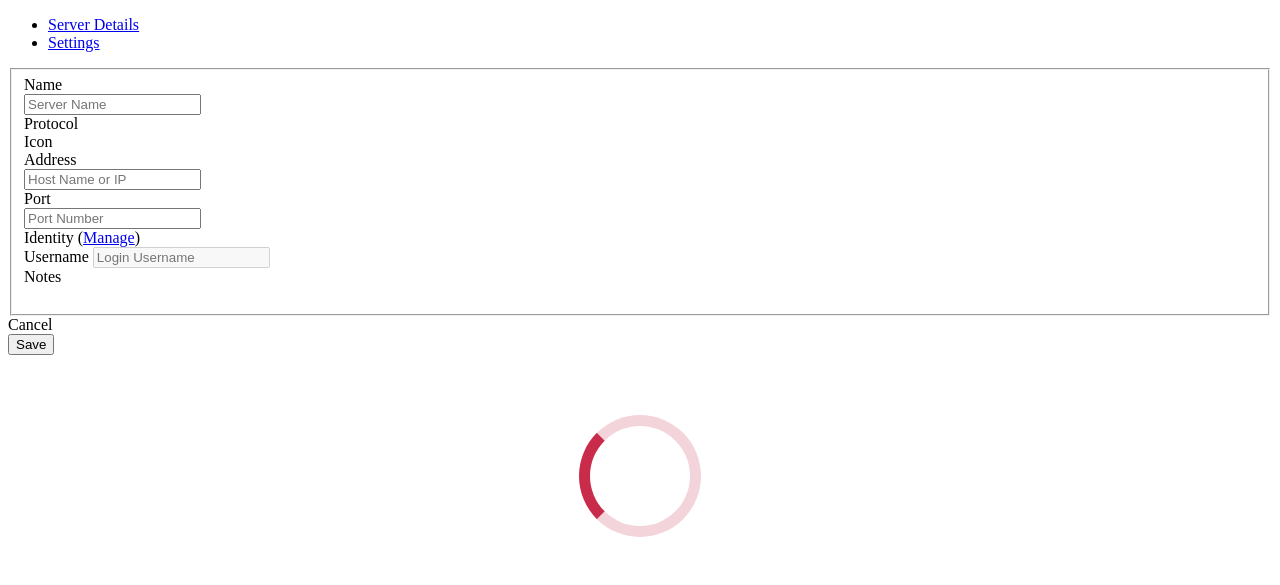 type on "Contabo Home" 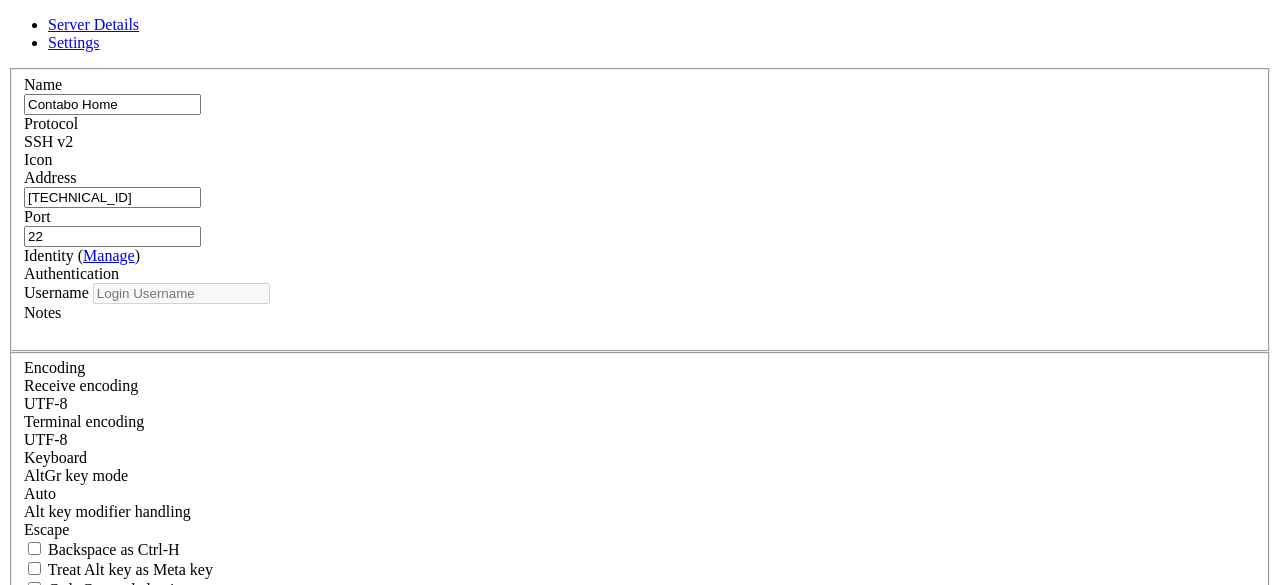 type on "root" 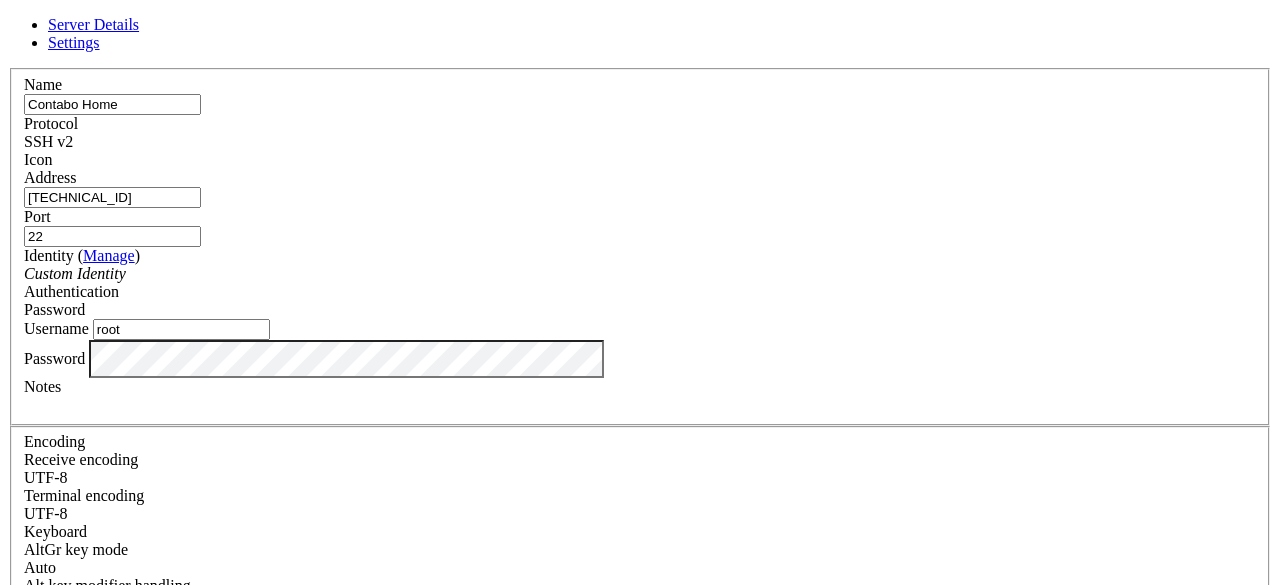 click on "Save" at bounding box center (31, 831) 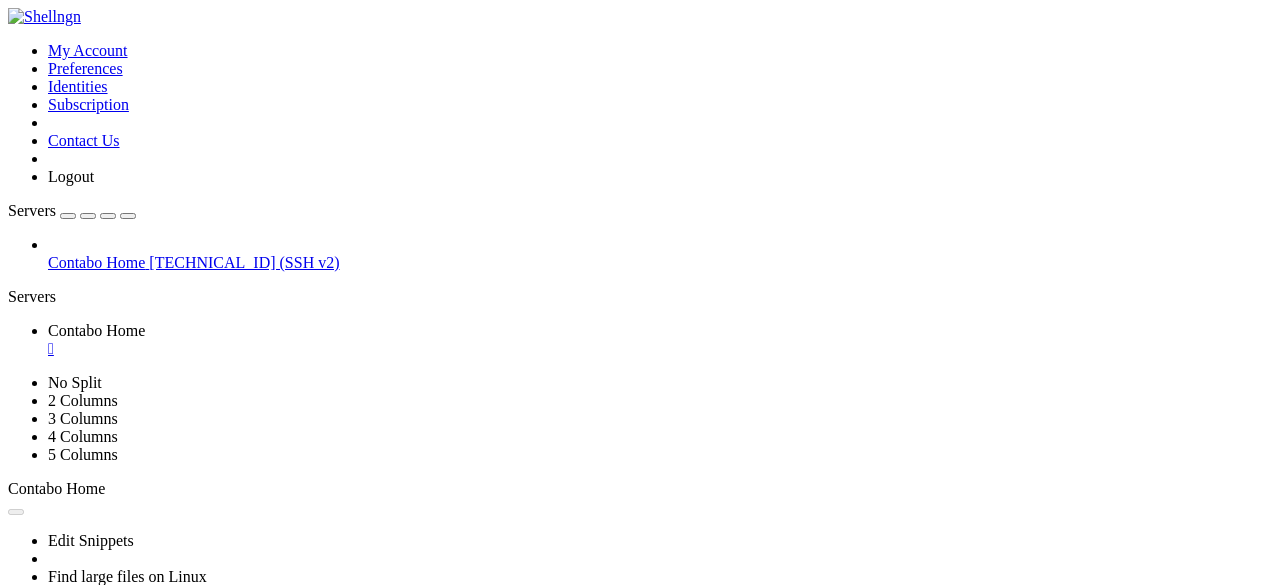click on "" at bounding box center [660, 349] 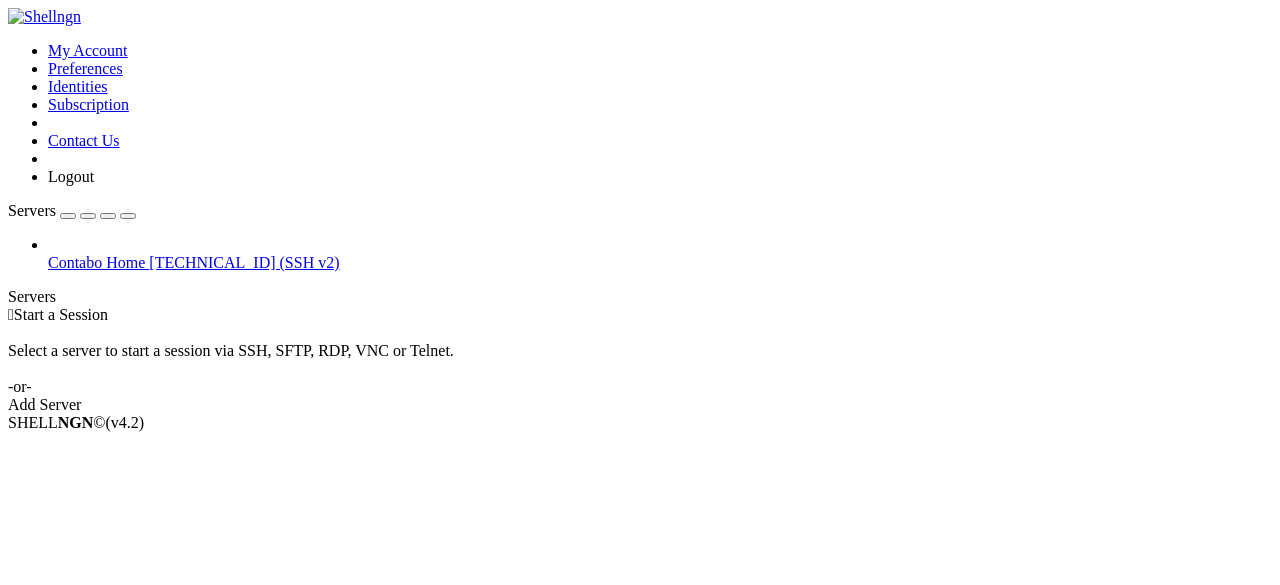 click on "Contabo Home" at bounding box center [96, 262] 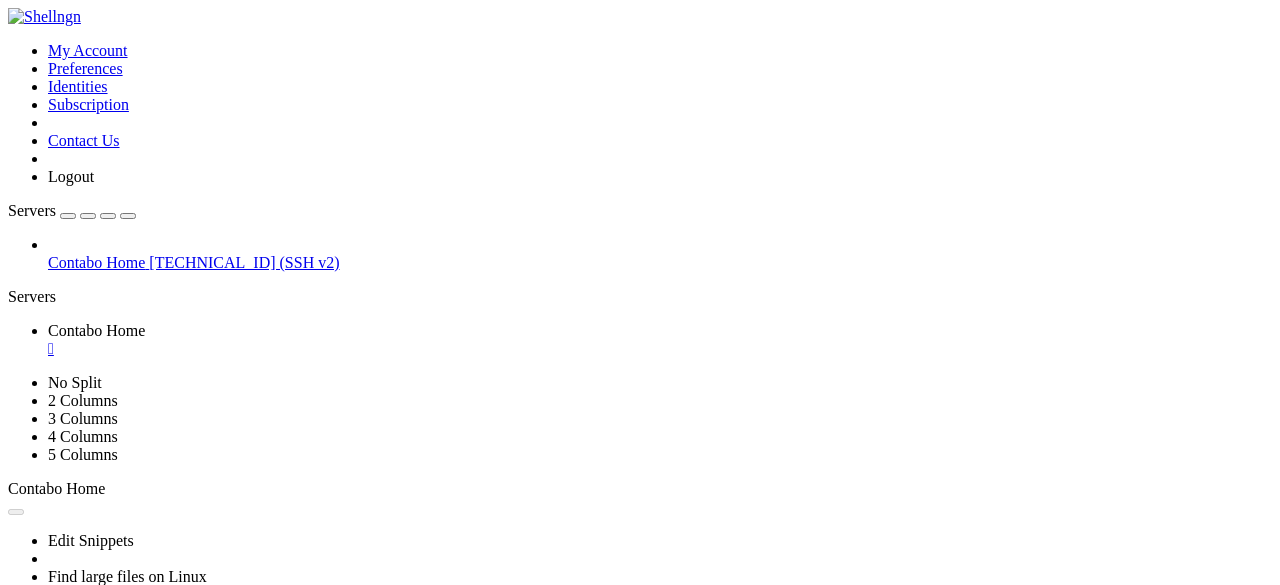 scroll, scrollTop: 0, scrollLeft: 0, axis: both 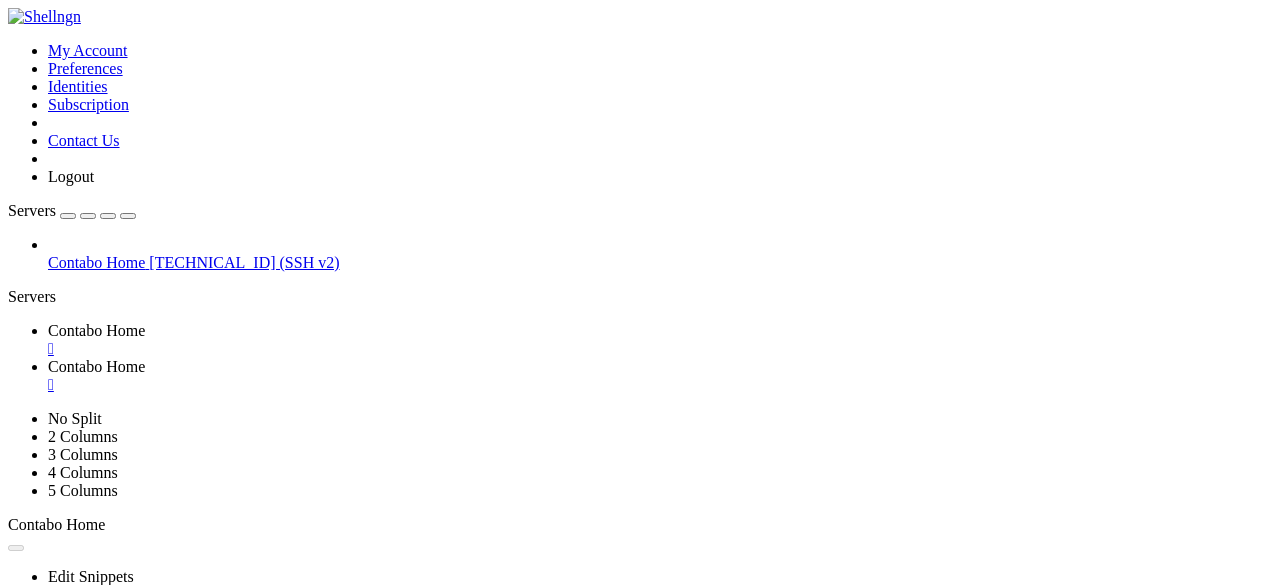 drag, startPoint x: 508, startPoint y: 20, endPoint x: 544, endPoint y: 13, distance: 36.67424 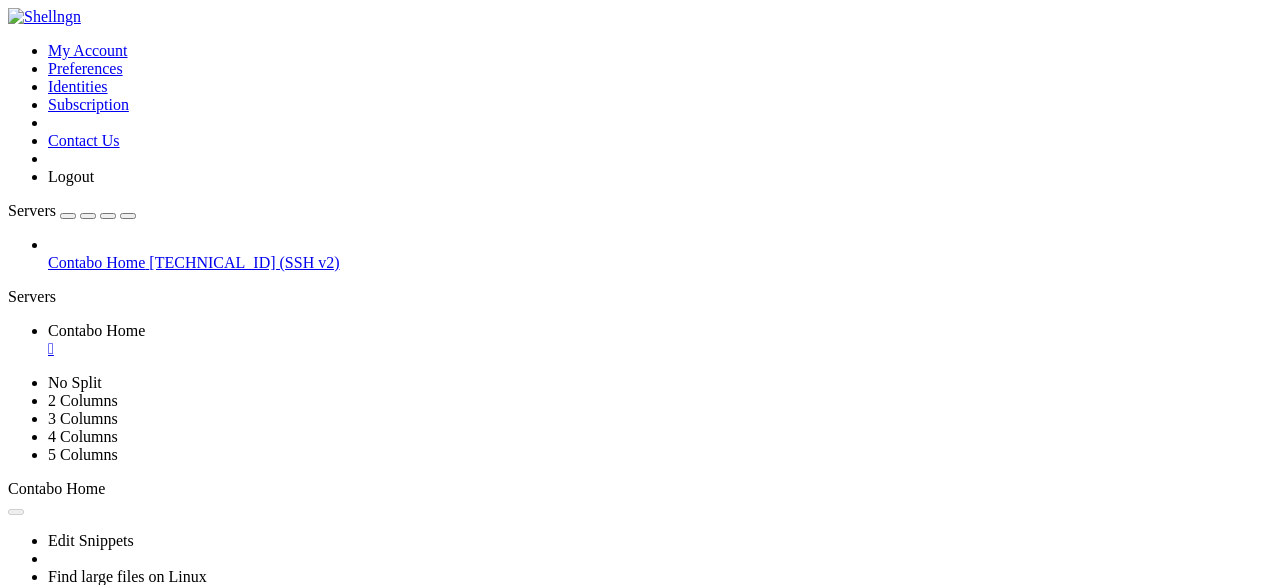 click on "Properties" at bounding box center (80, 881) 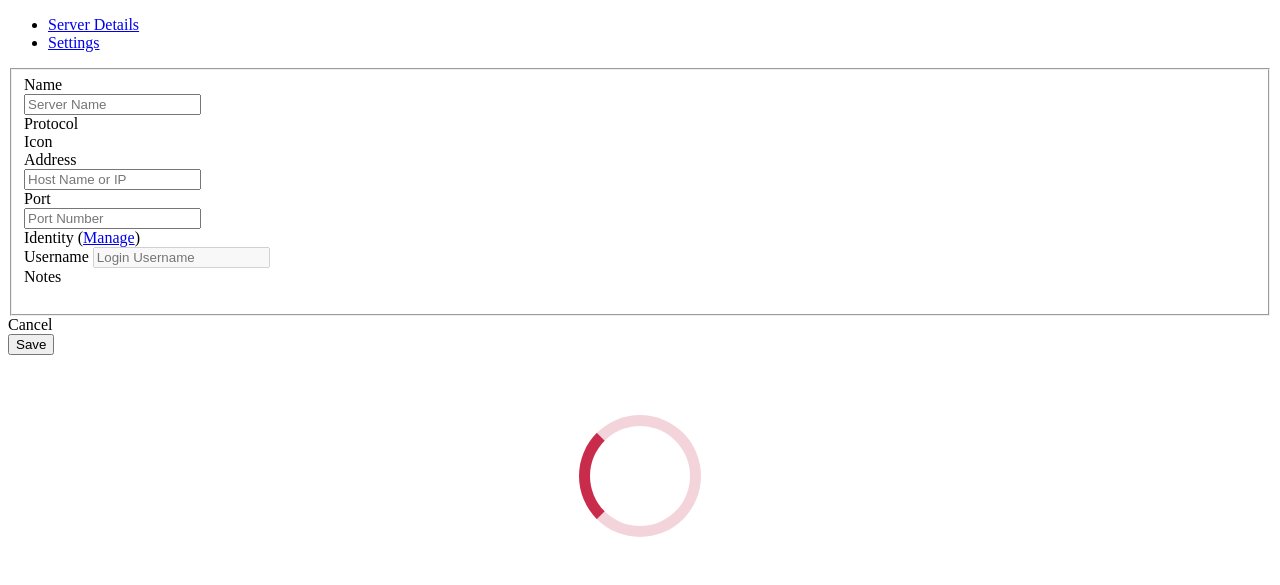 type on "Contabo Home" 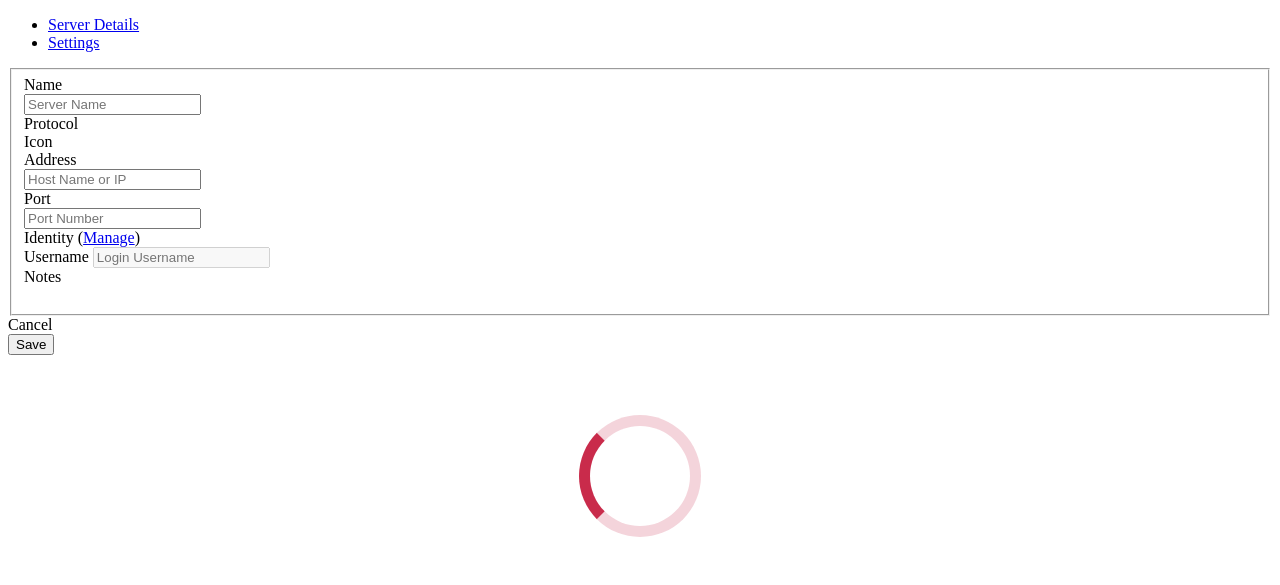 type on "[TECHNICAL_ID]" 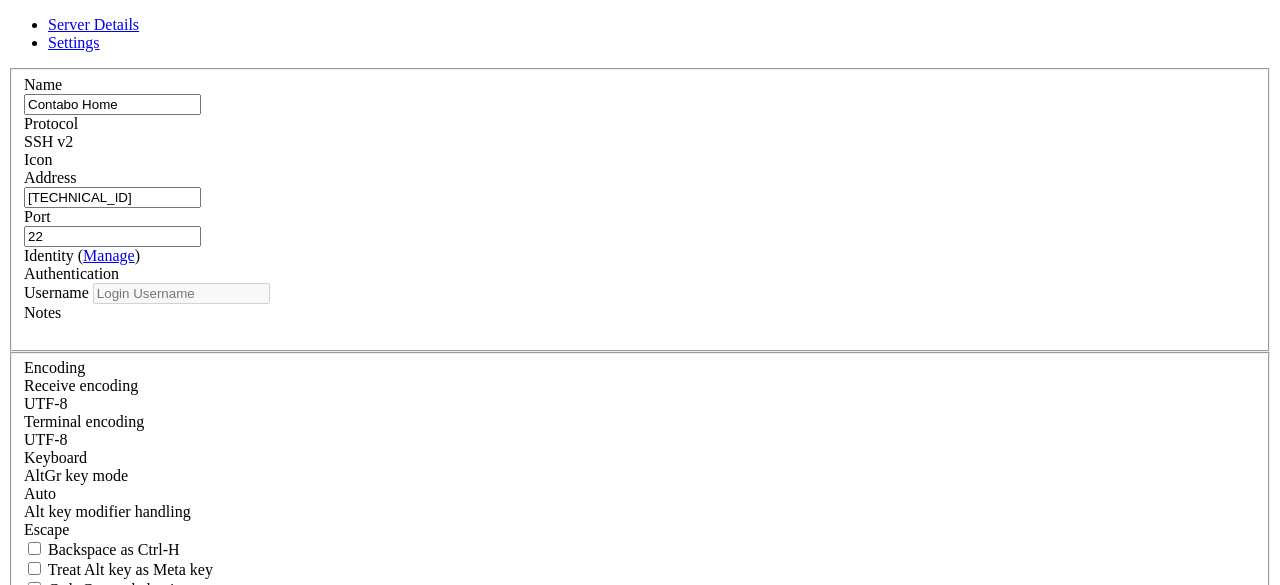 type on "root" 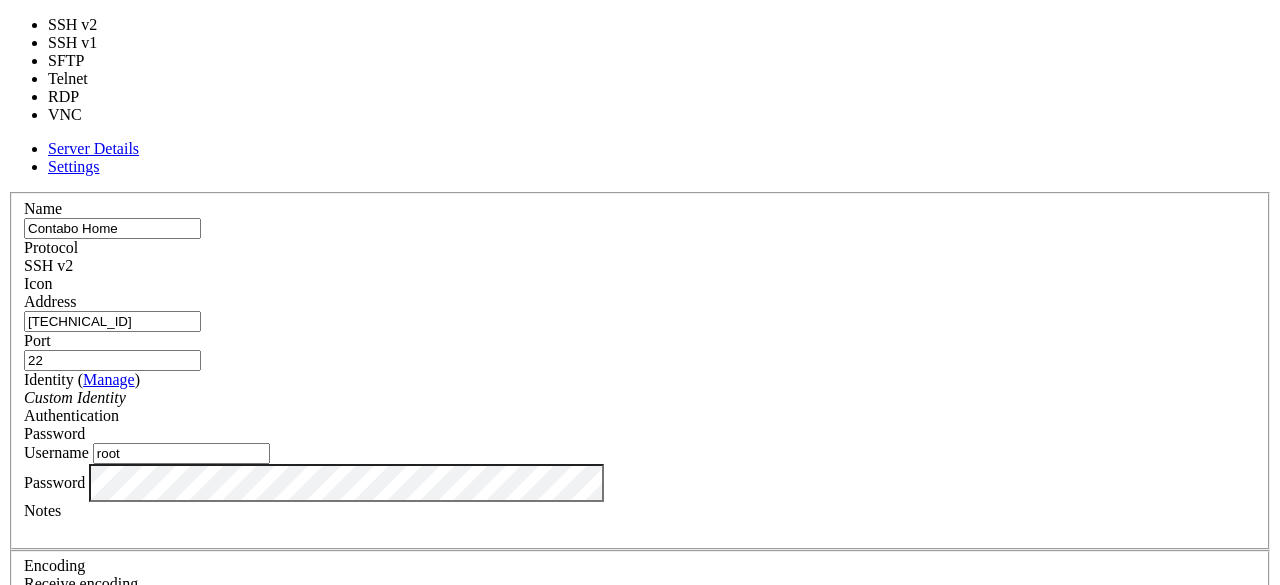 click on "SSH v2" at bounding box center (640, 266) 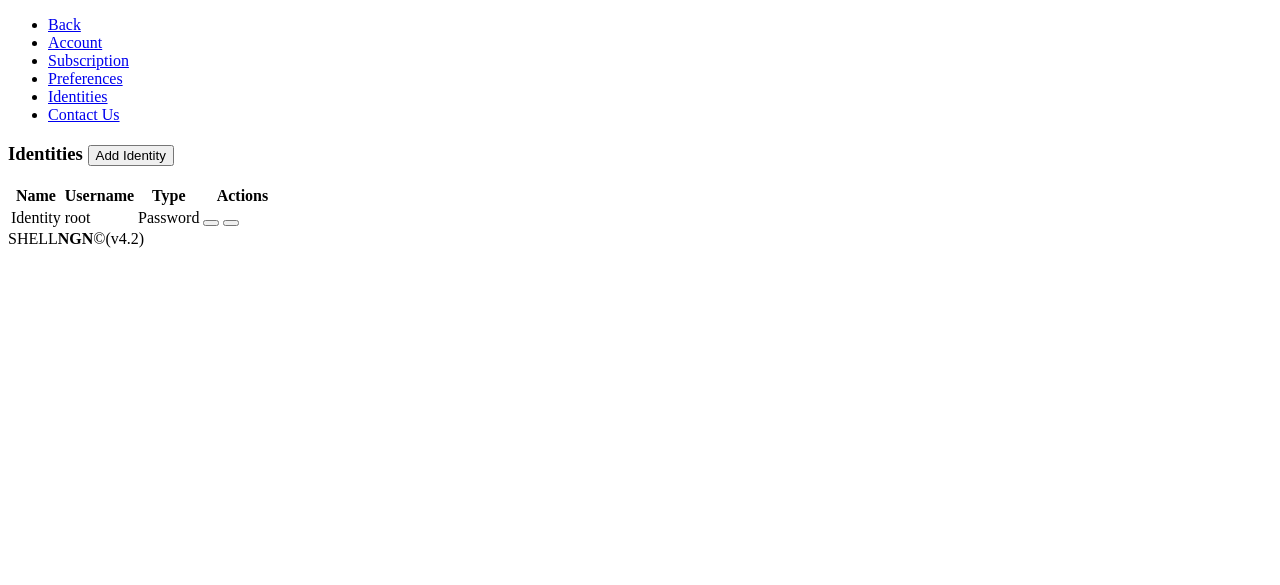 click at bounding box center (231, 223) 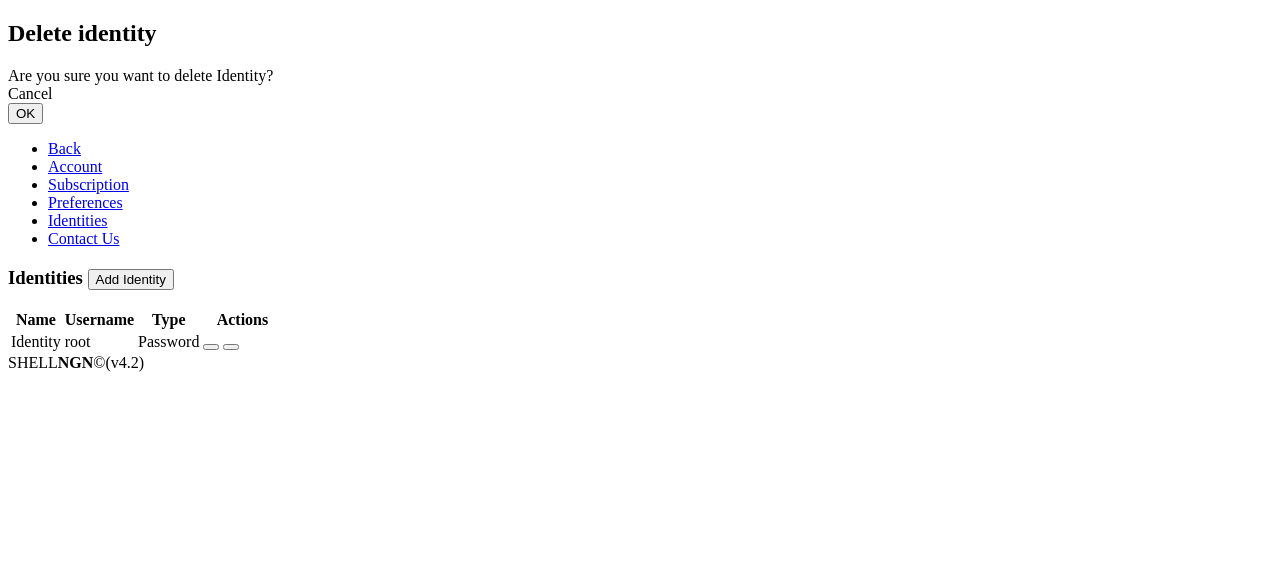 click on "Cancel" at bounding box center (640, 94) 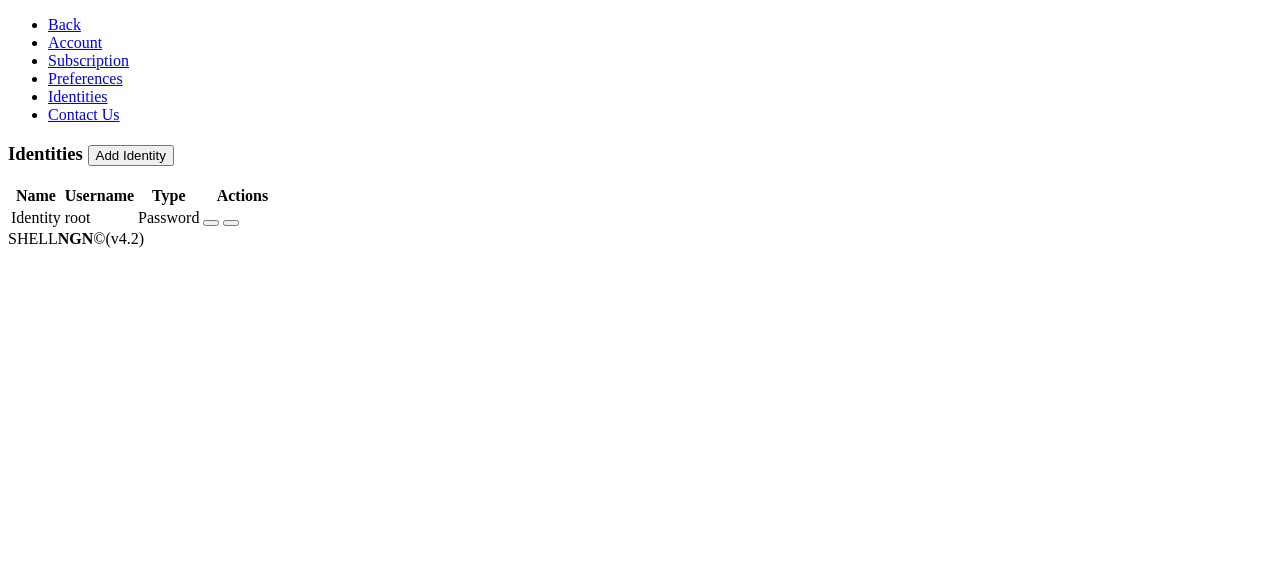 click on "Account" at bounding box center [75, 42] 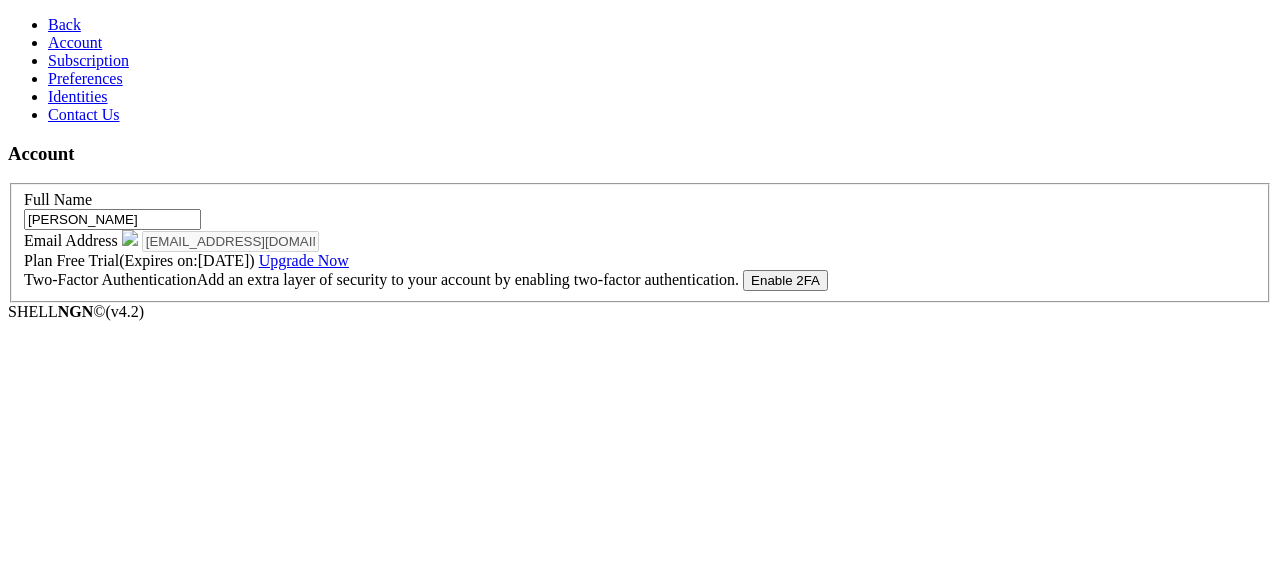 click on "Subscription" at bounding box center (88, 60) 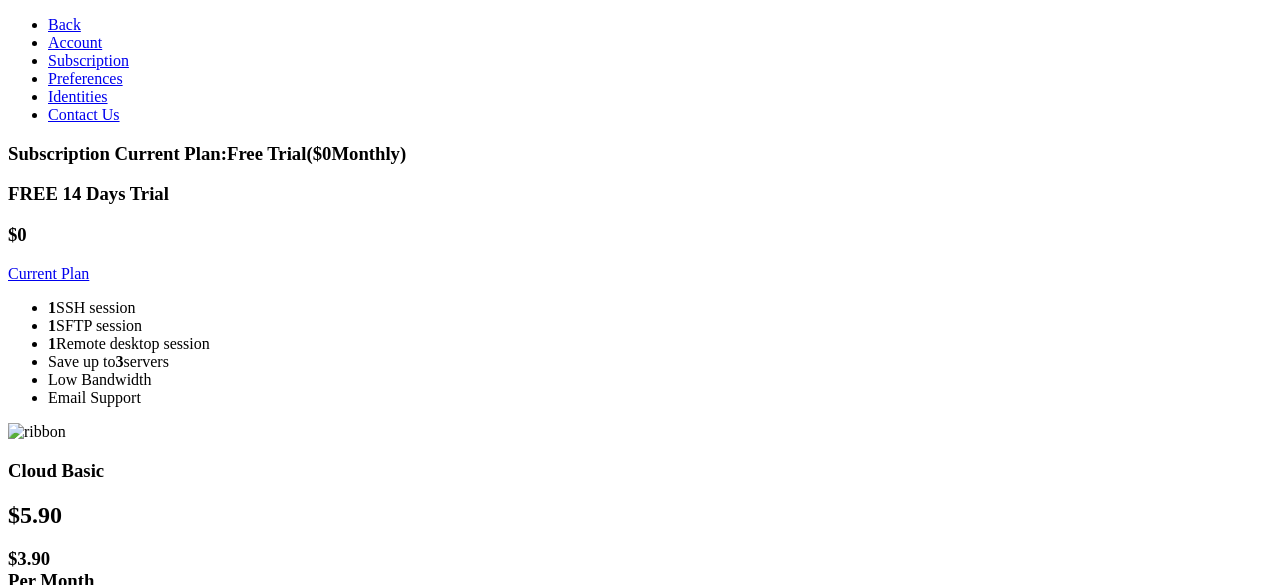 click on "Back" at bounding box center (64, 24) 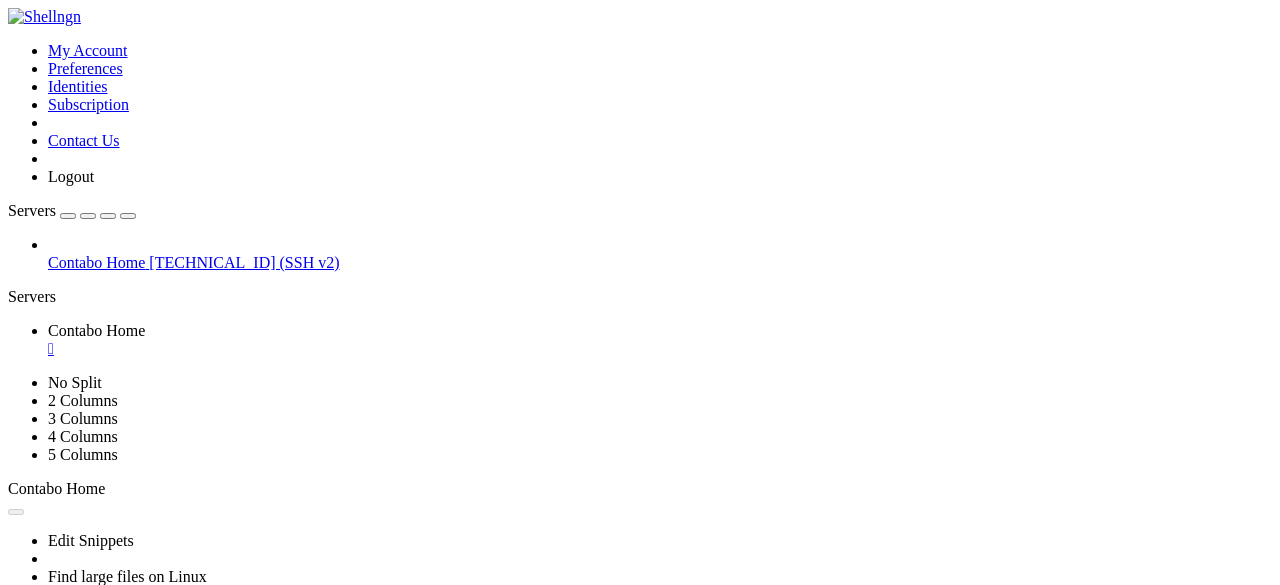 scroll, scrollTop: 0, scrollLeft: 0, axis: both 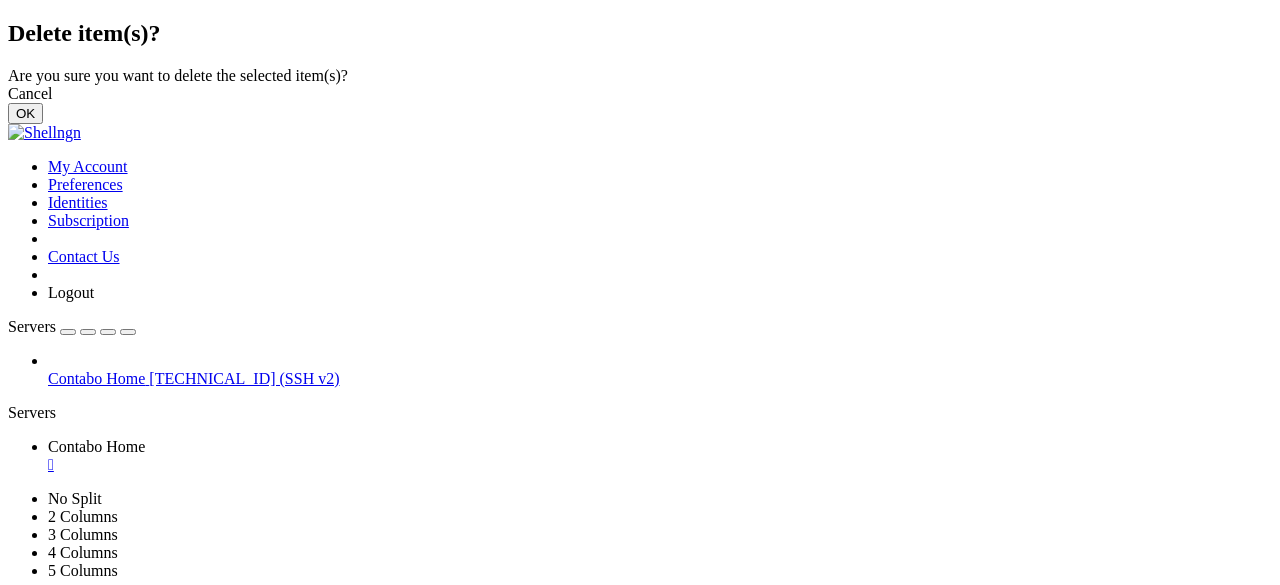 click on "OK" at bounding box center (25, 113) 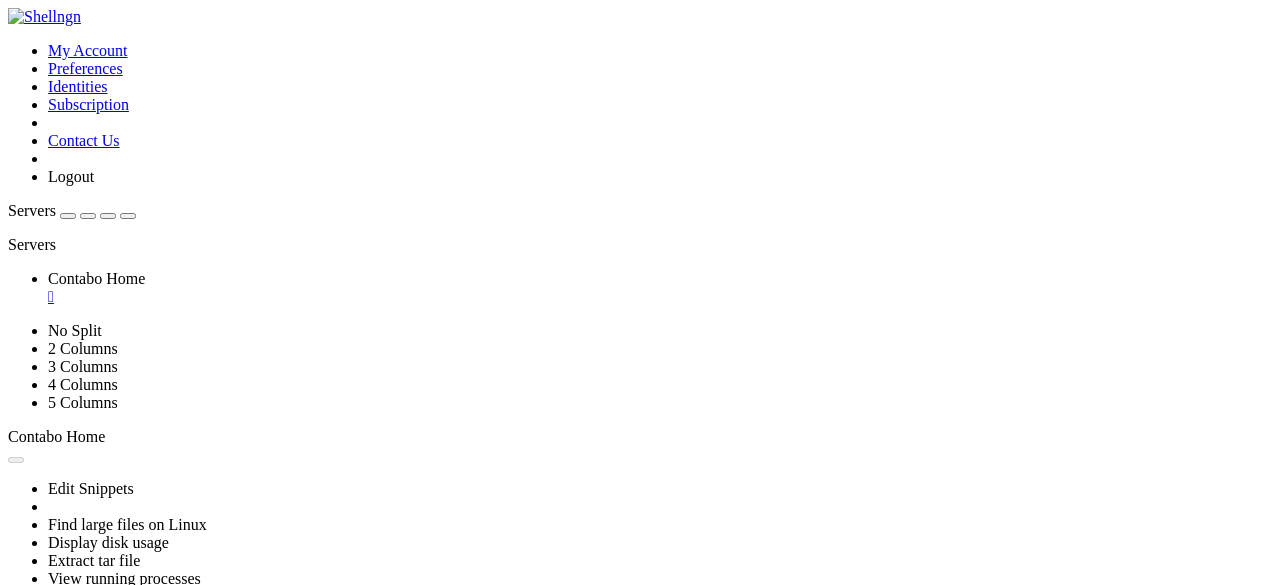 click 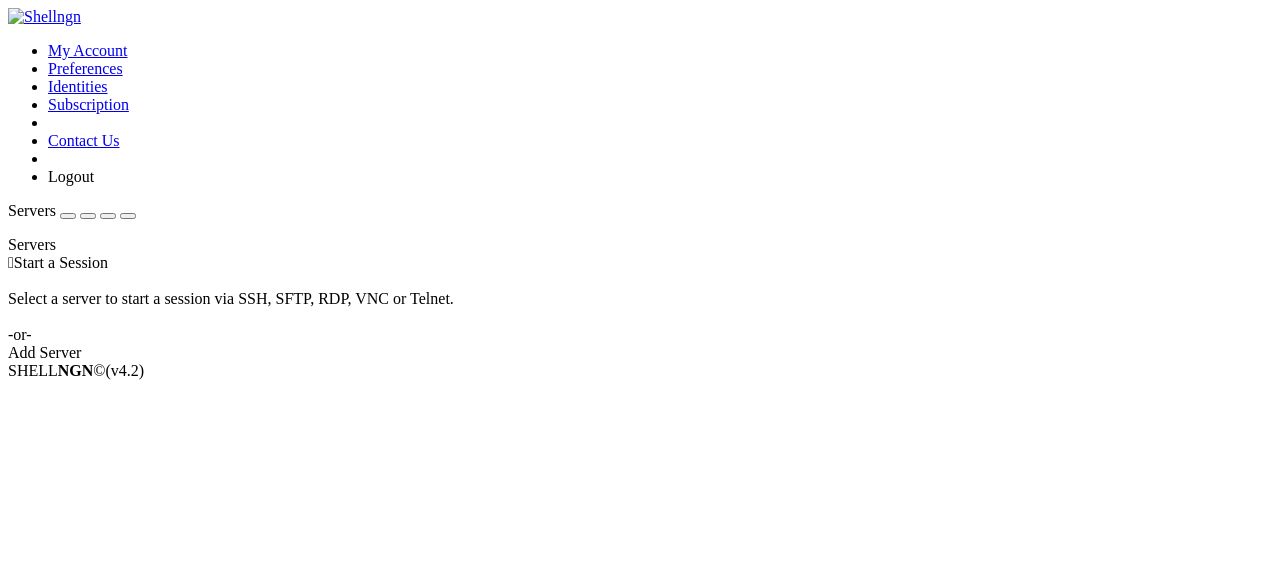 drag, startPoint x: 162, startPoint y: 125, endPoint x: 8, endPoint y: 133, distance: 154.20766 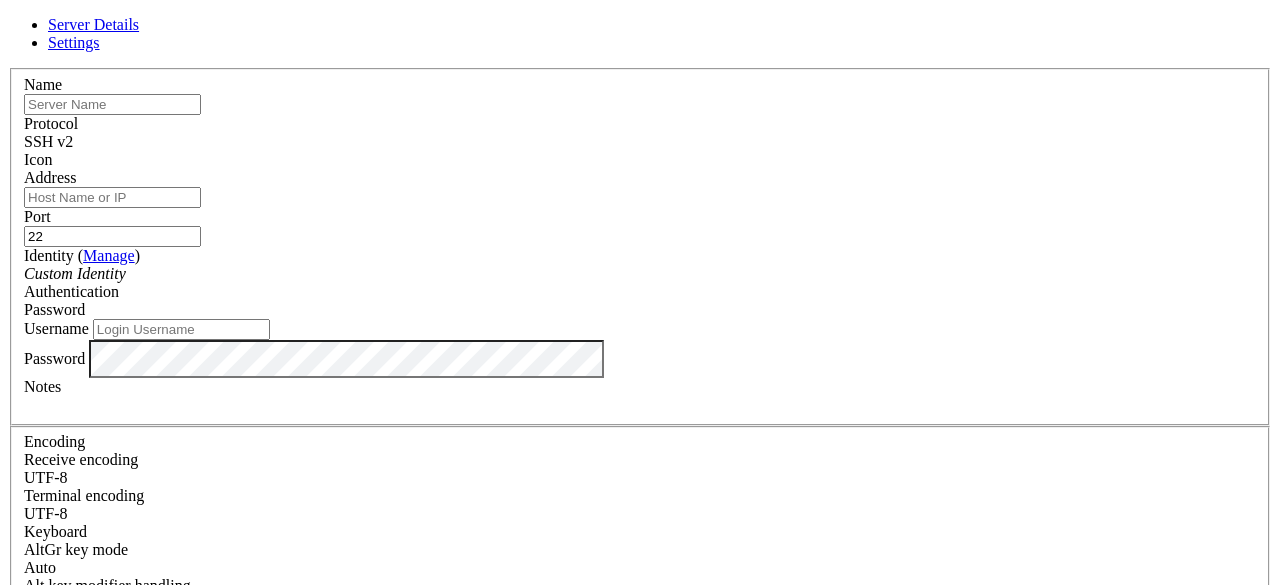 click at bounding box center [112, 104] 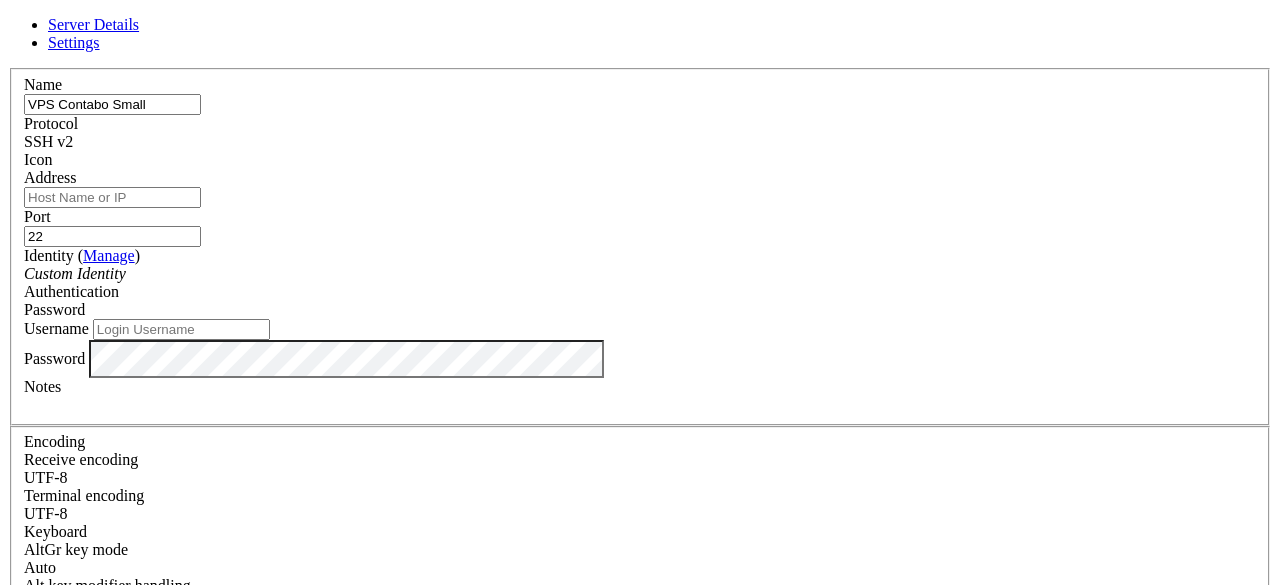 type on "VPS Contabo Small" 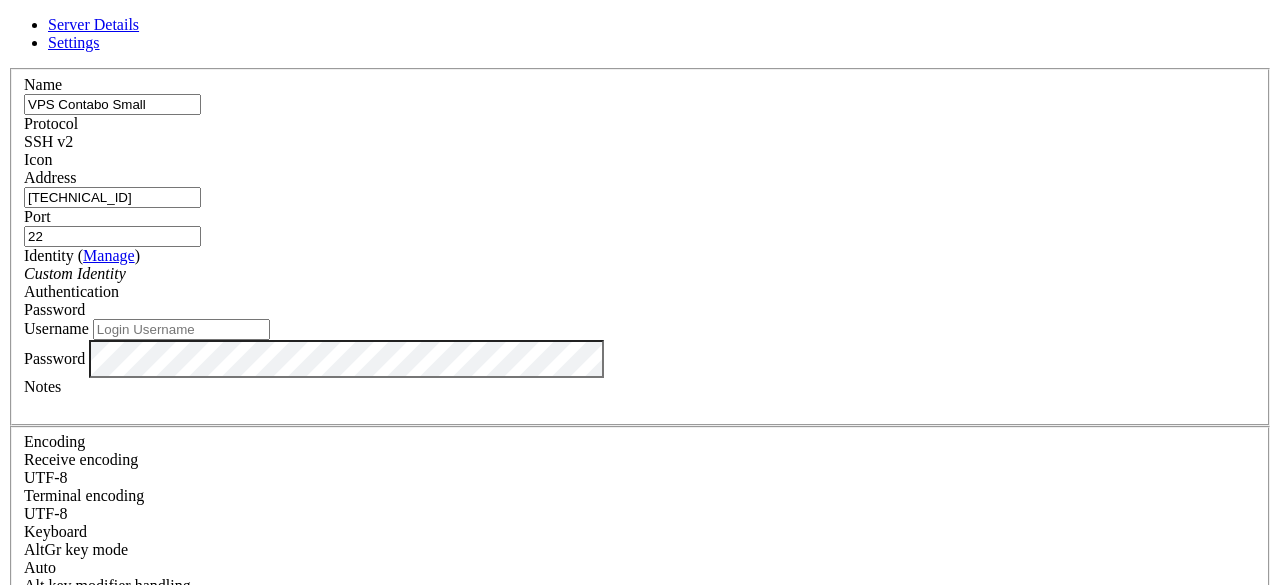 type on "[TECHNICAL_ID]" 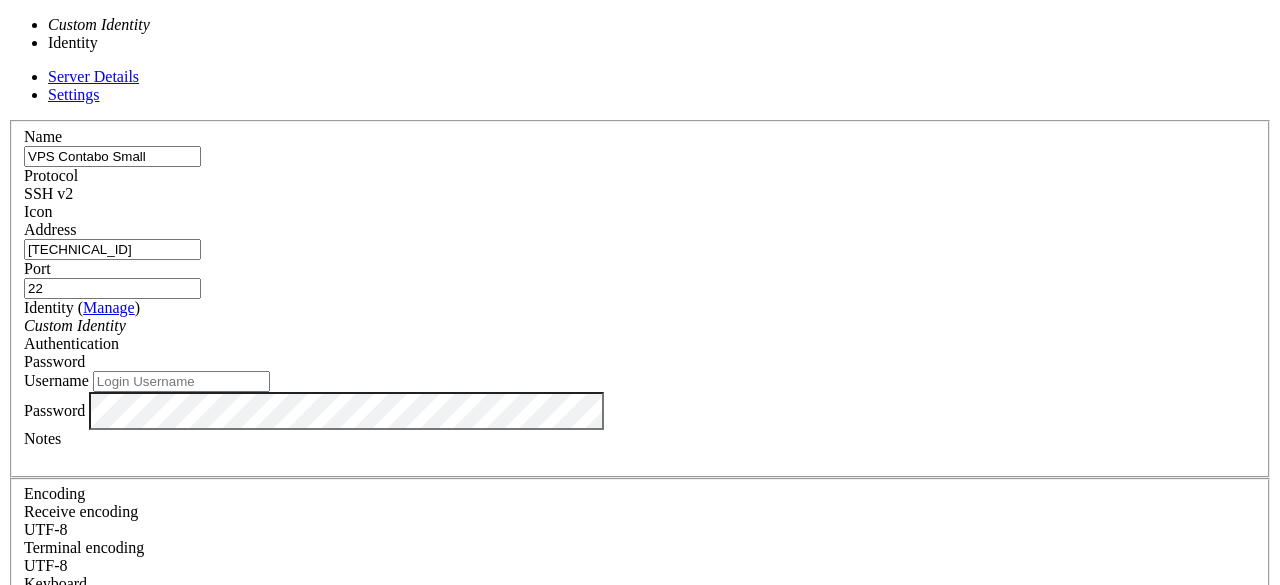 type on "root" 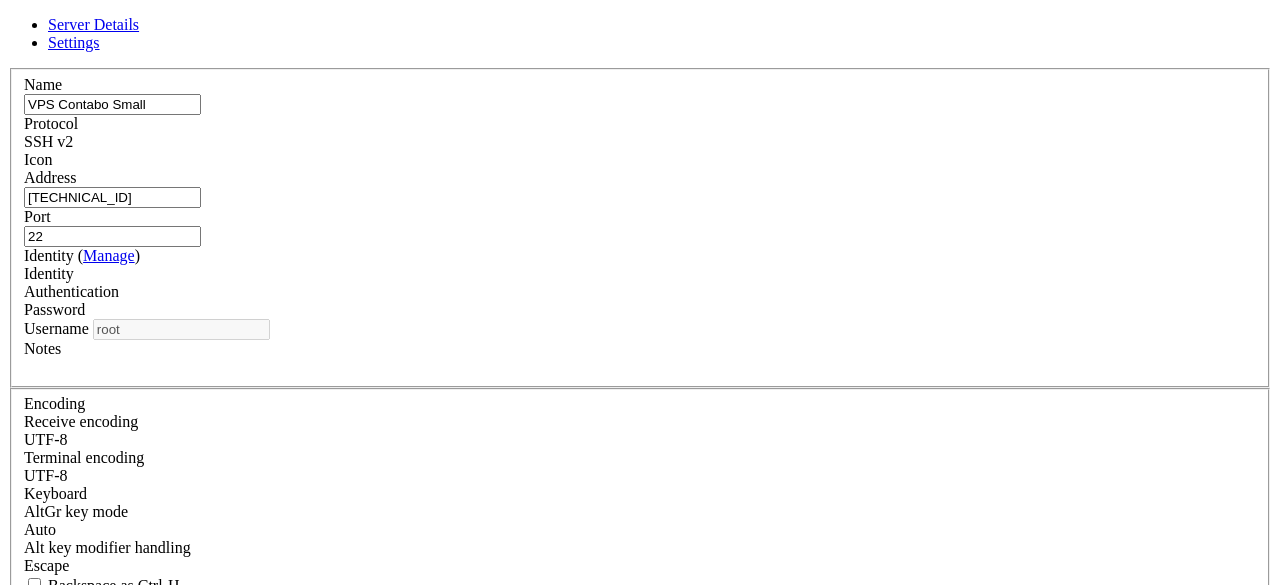 click on "Password" at bounding box center (640, 310) 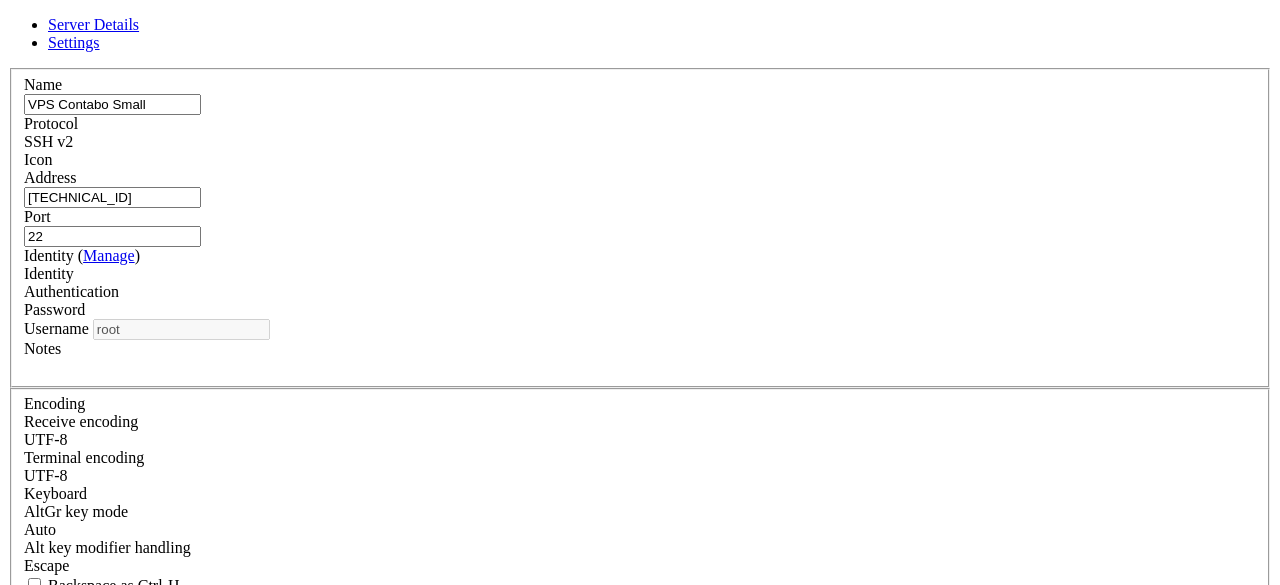drag, startPoint x: 860, startPoint y: 497, endPoint x: 874, endPoint y: 505, distance: 16.124516 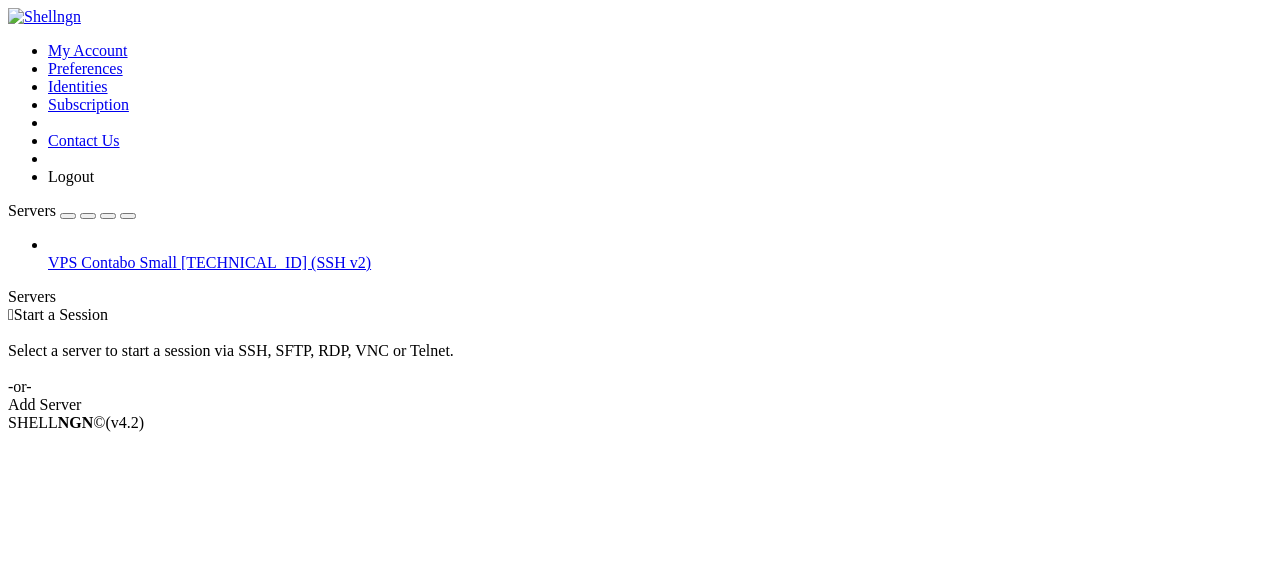 click on "[TECHNICAL_ID] (SSH v2)" at bounding box center (276, 262) 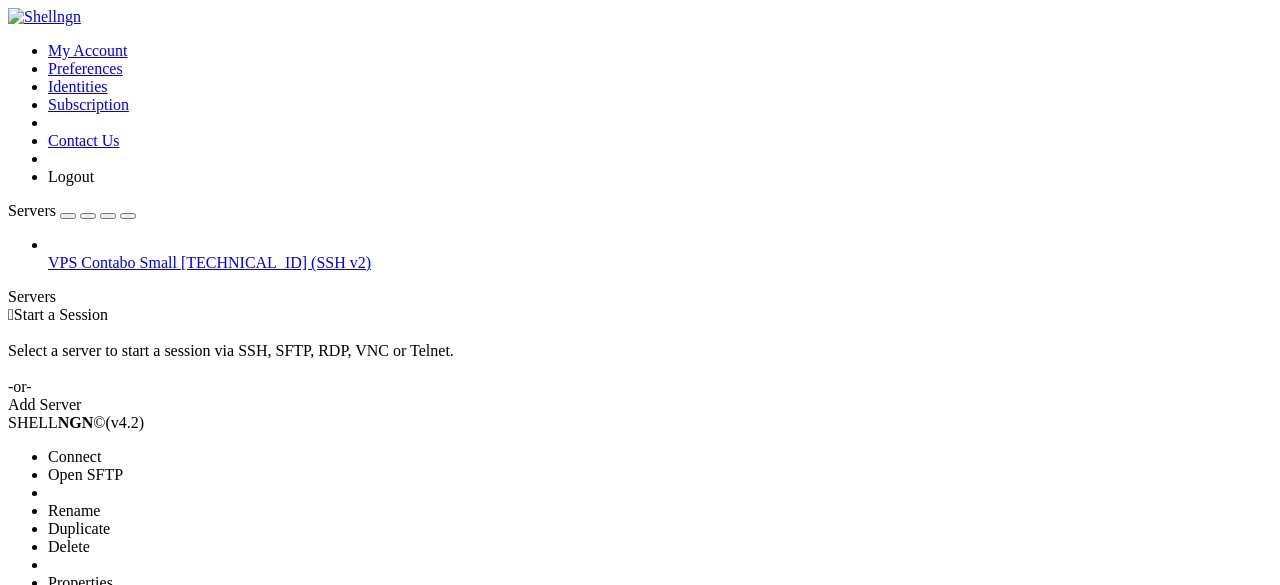 click on "Connect" at bounding box center [74, 456] 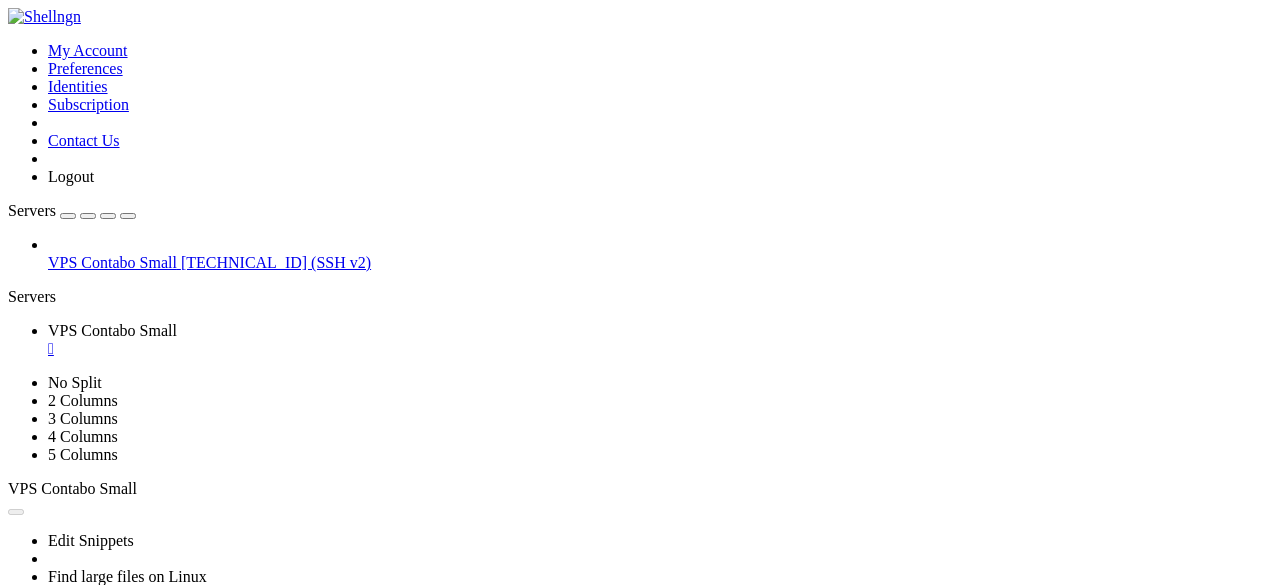 scroll, scrollTop: 0, scrollLeft: 0, axis: both 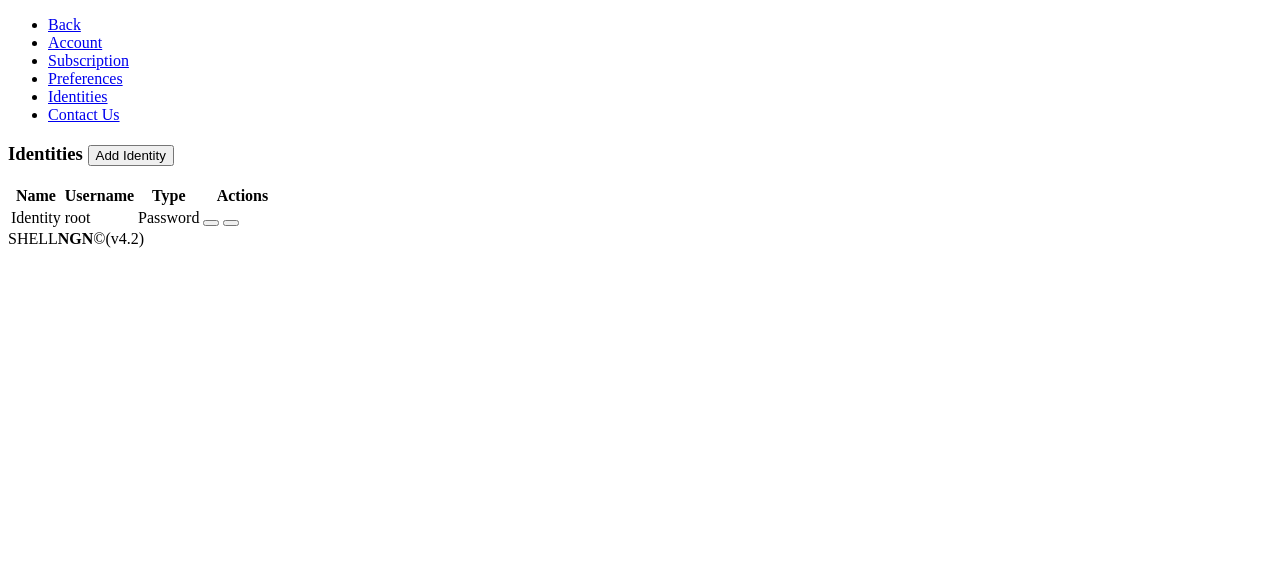 click at bounding box center [211, 223] 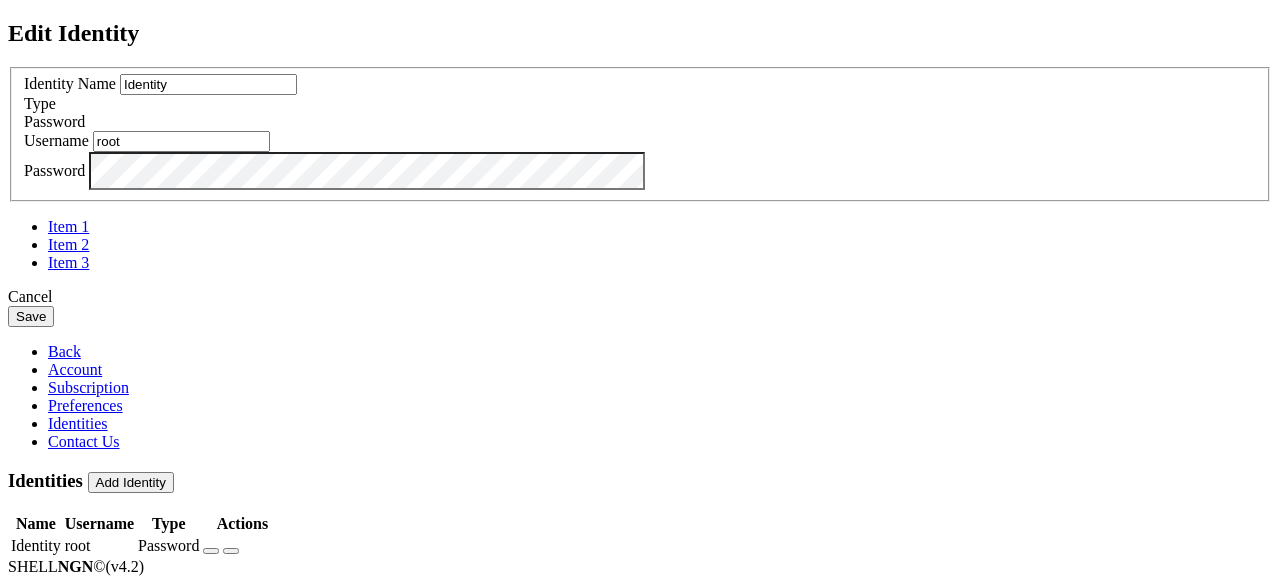click on "Edit Identity
Identity Name
Identity
Type
Password
Username
root
Password" at bounding box center (640, 174) 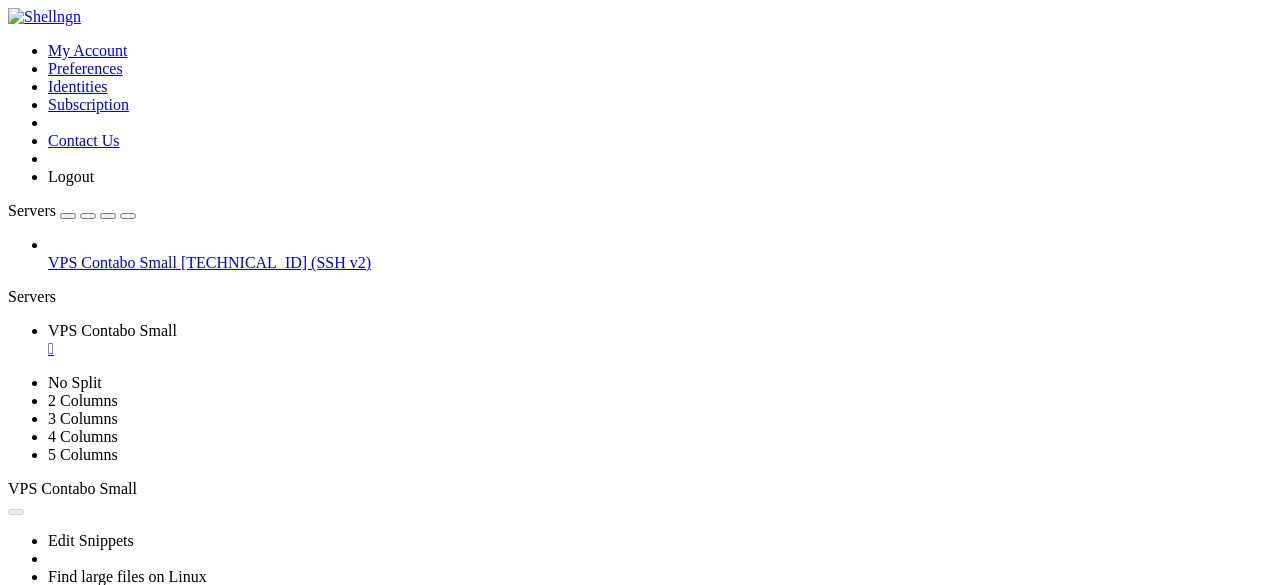 scroll, scrollTop: 0, scrollLeft: 0, axis: both 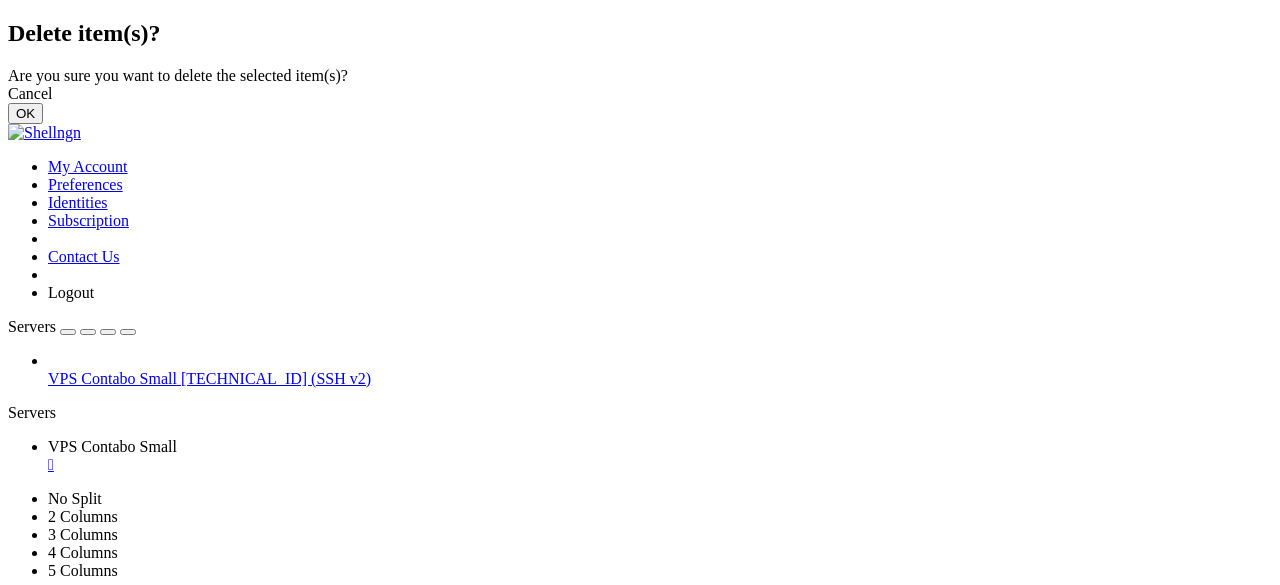 click on "OK" at bounding box center (25, 113) 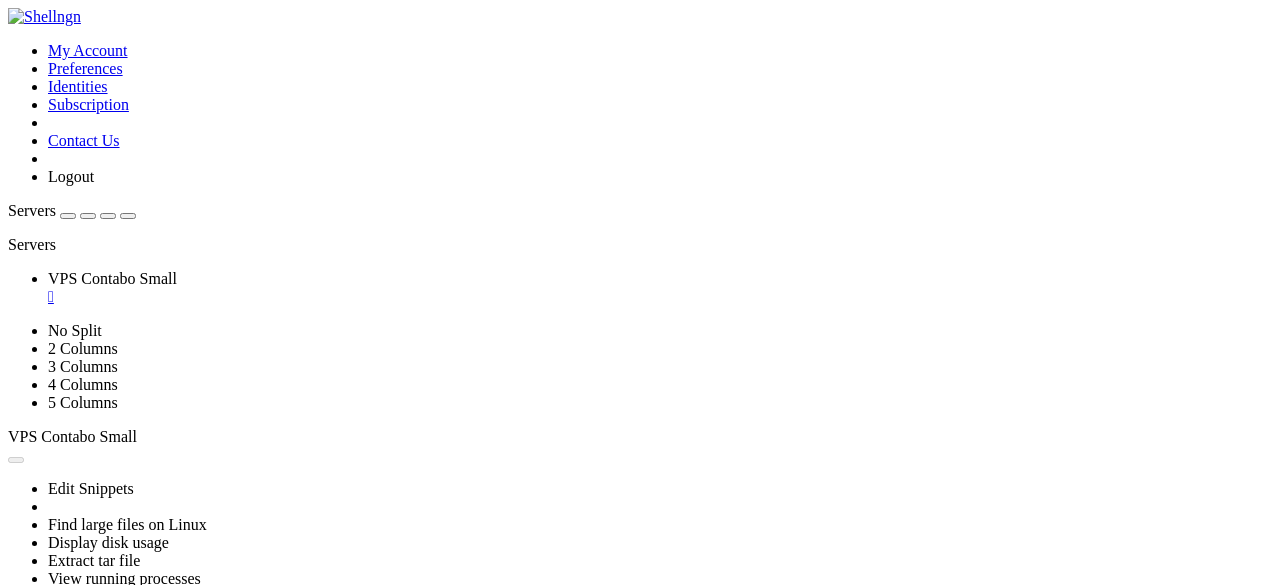 click at bounding box center (68, 216) 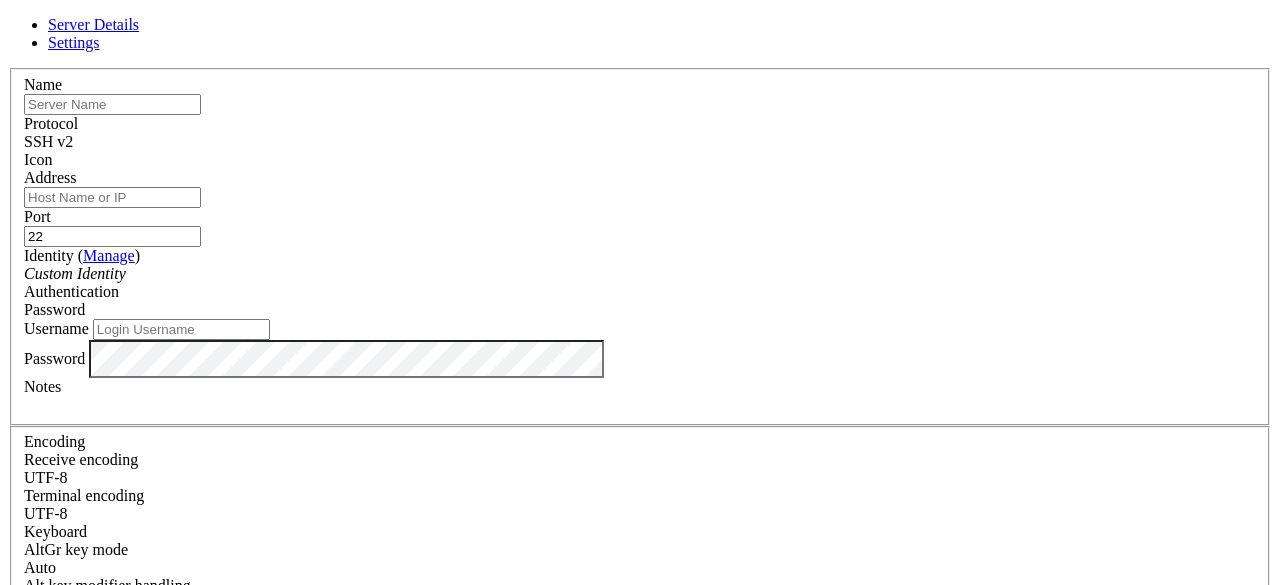 click at bounding box center (112, 104) 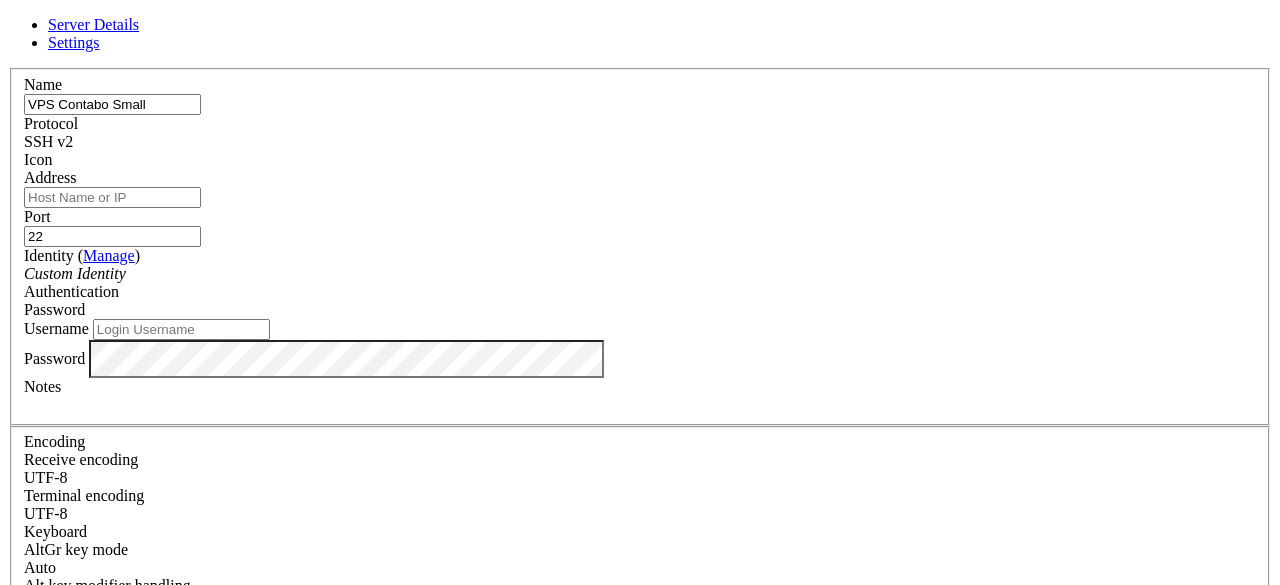 type on "VPS Contabo Small" 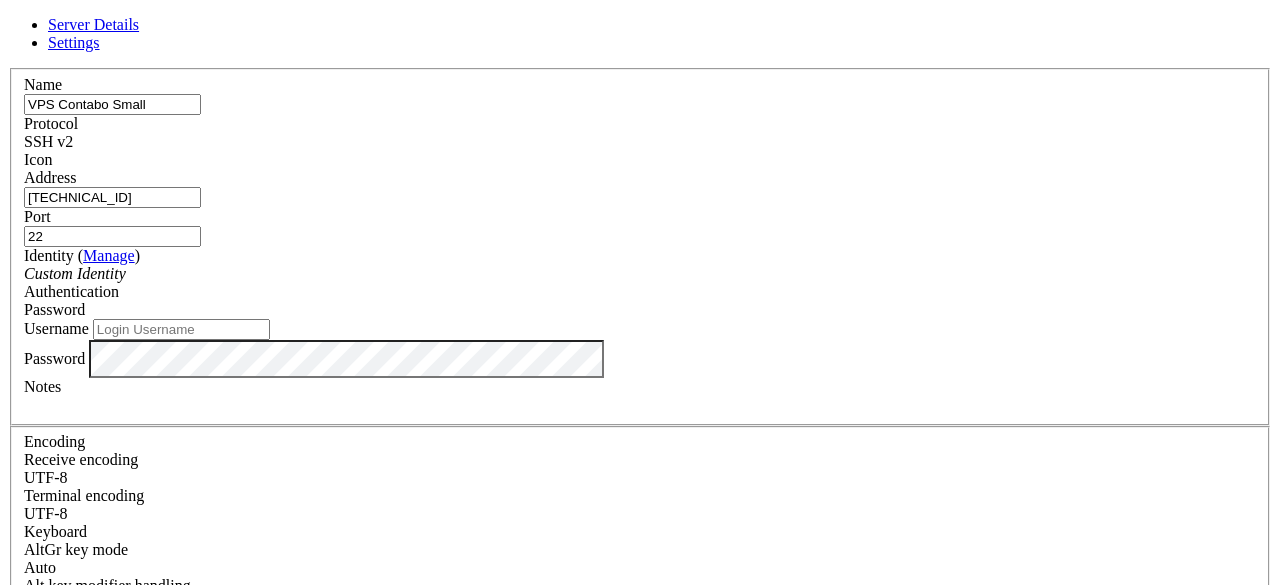 type on "[TECHNICAL_ID]" 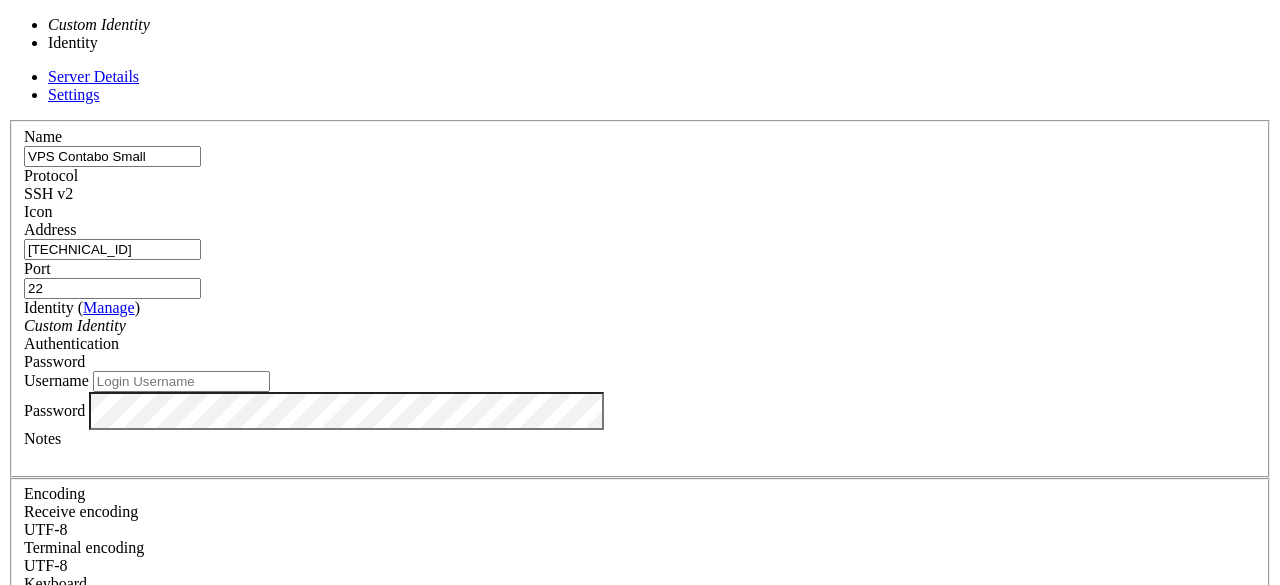 click on "Custom Identity" at bounding box center [640, 326] 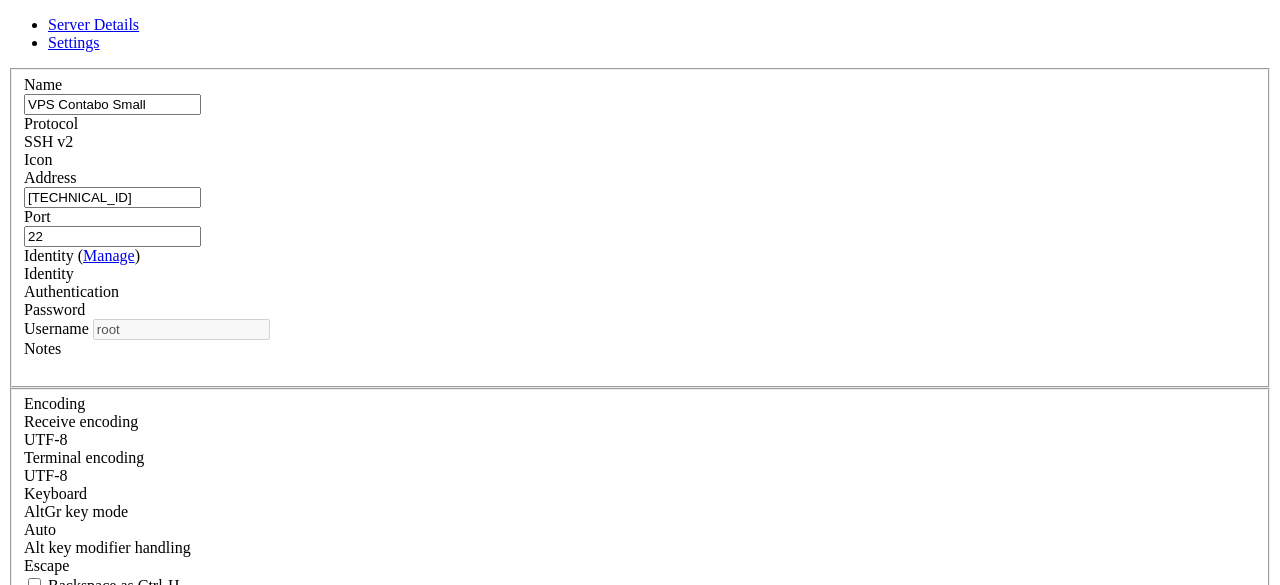 click on "Save" at bounding box center (31, 793) 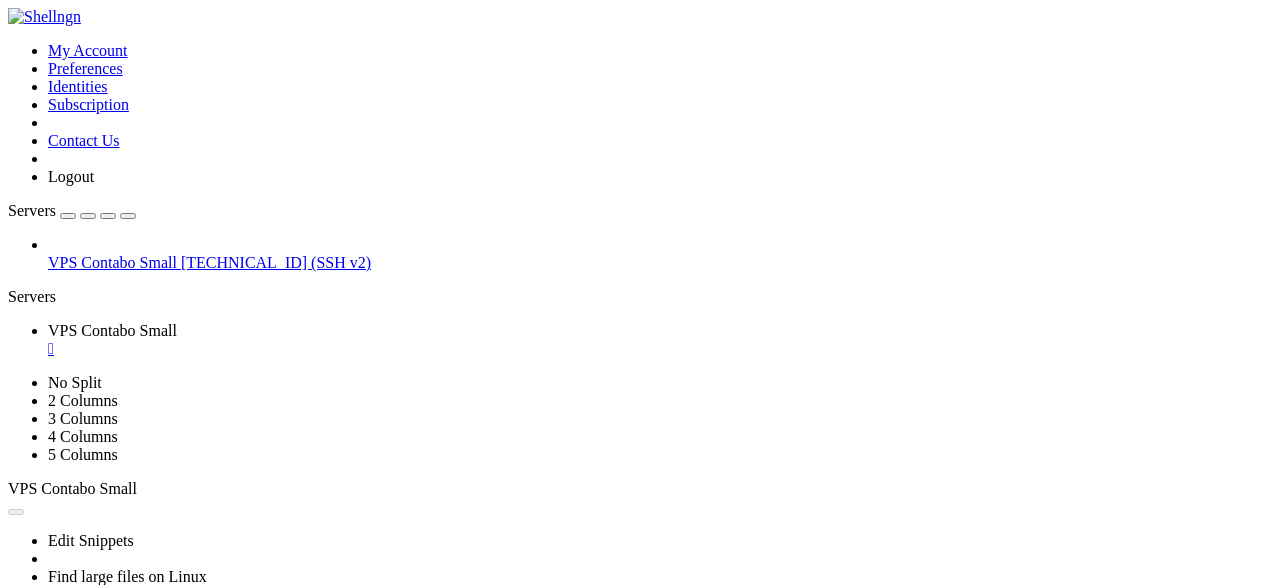 click on "[TECHNICAL_ID] (SSH v2)" at bounding box center (276, 262) 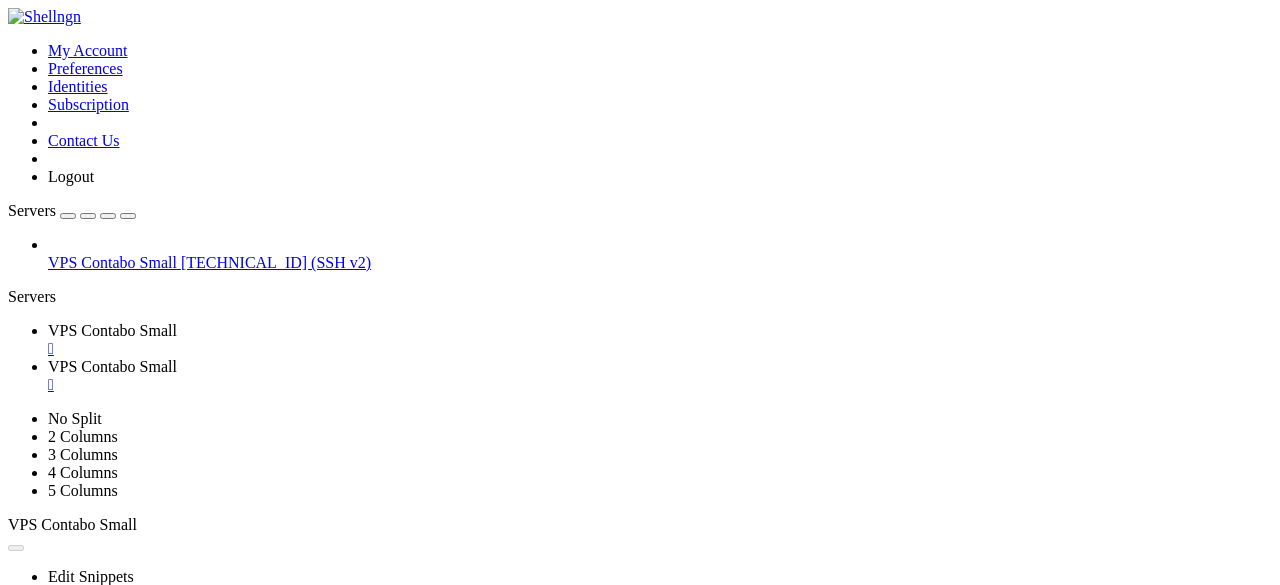 scroll, scrollTop: 0, scrollLeft: 0, axis: both 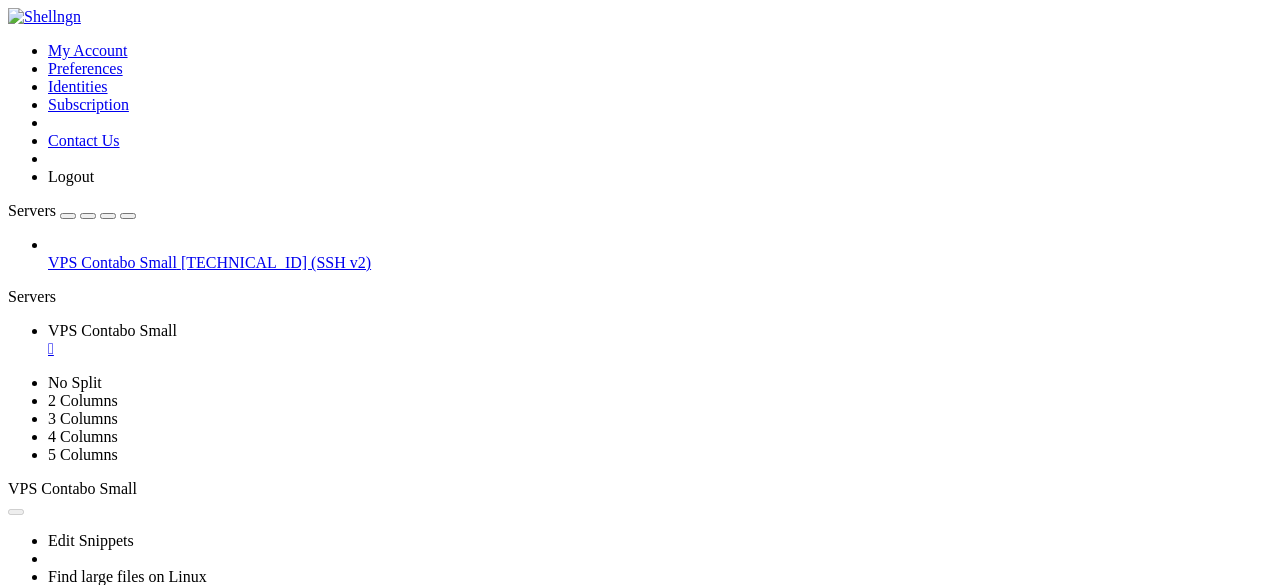 click 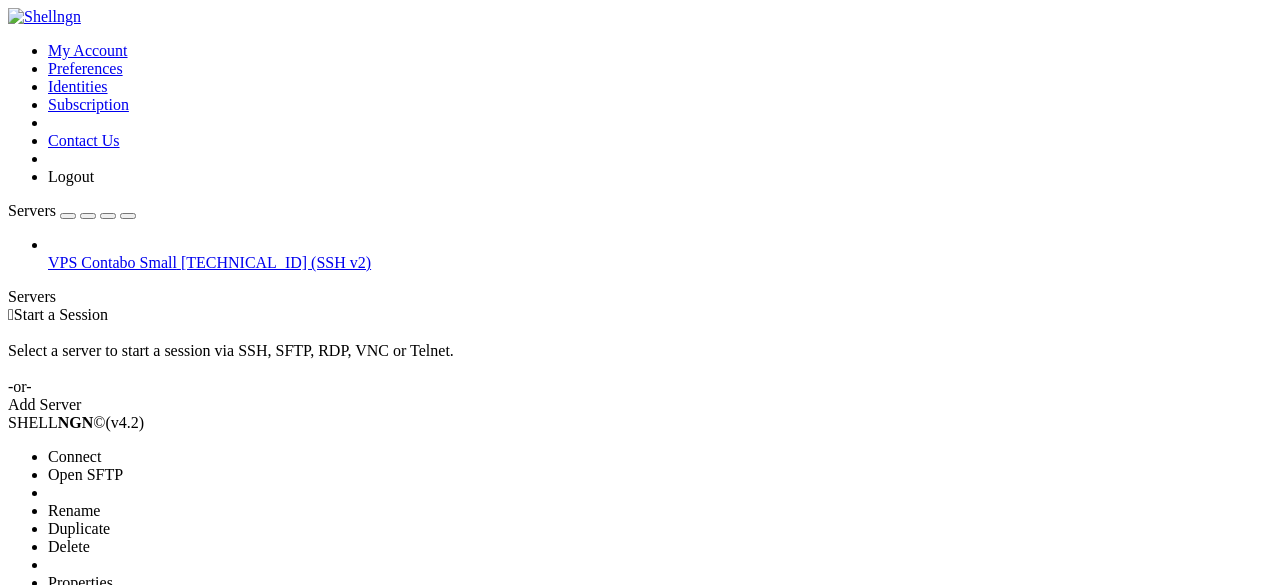 click on "Properties" at bounding box center (139, 583) 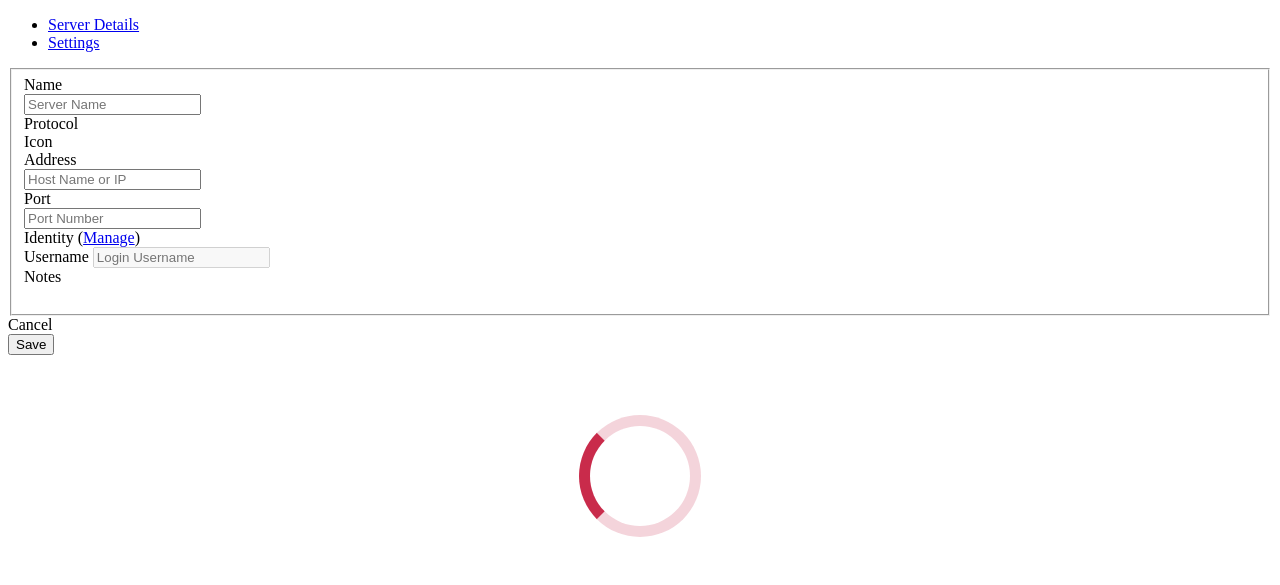type on "VPS Contabo Small" 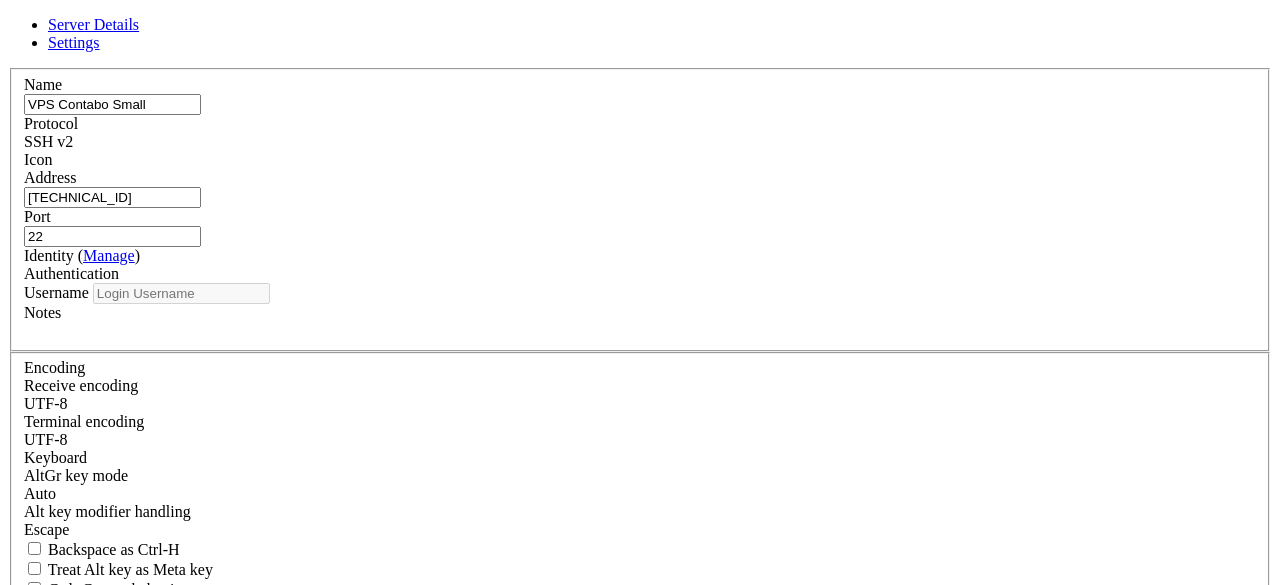 type on "root" 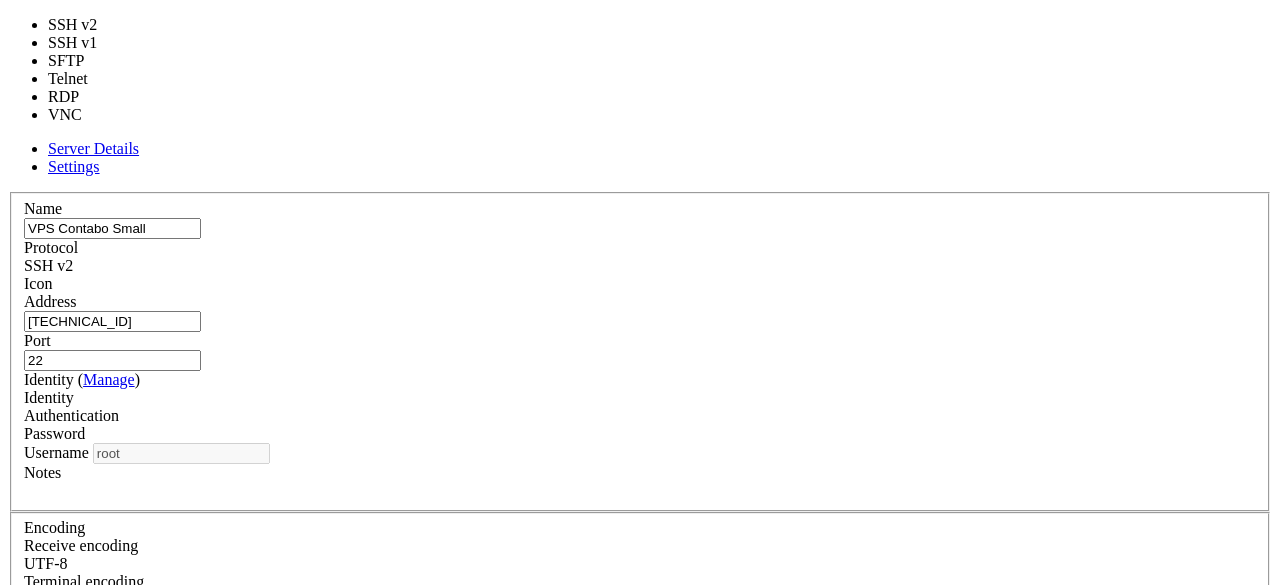 click on "SSH v2" at bounding box center [640, 266] 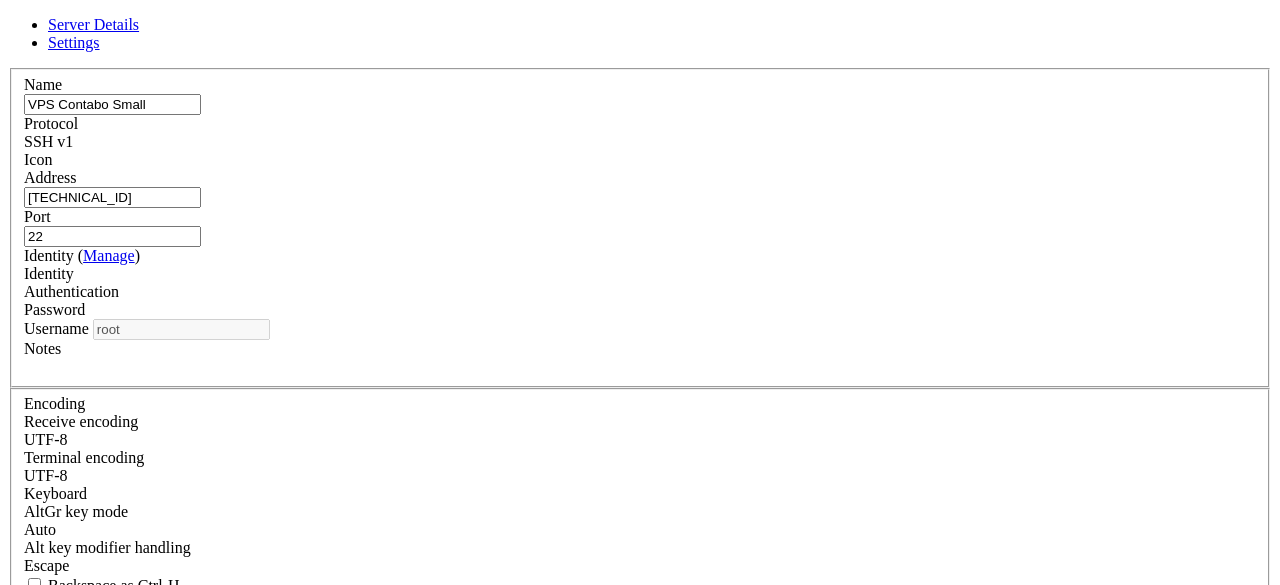 click on "Save" at bounding box center [31, 793] 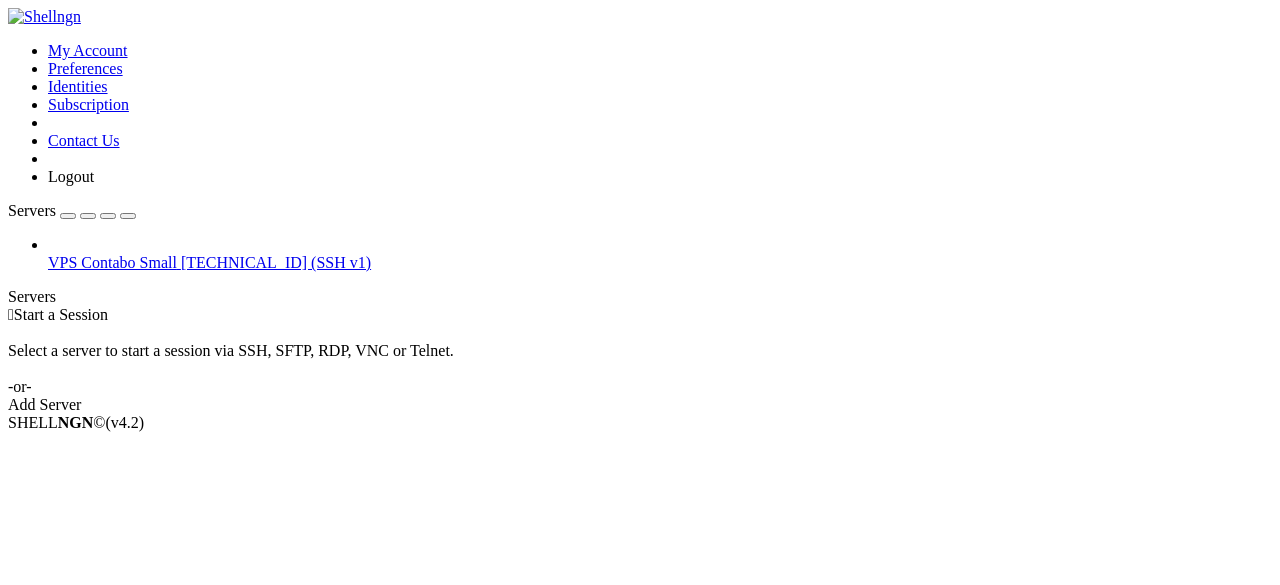 click on "[TECHNICAL_ID] (SSH v1)" at bounding box center [276, 262] 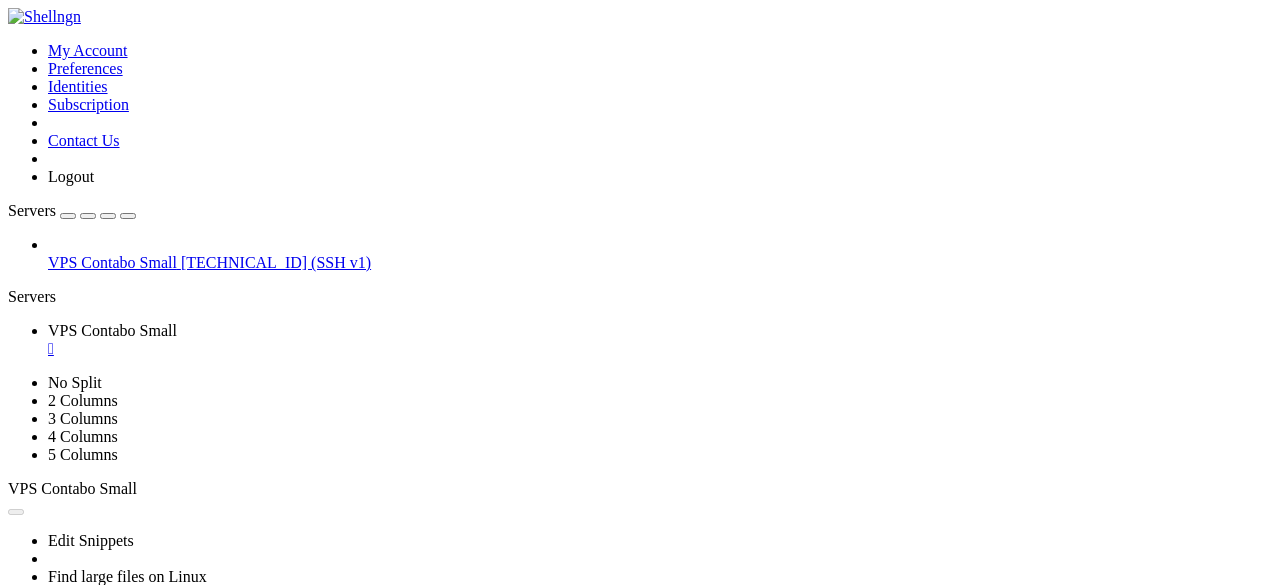 scroll, scrollTop: 0, scrollLeft: 0, axis: both 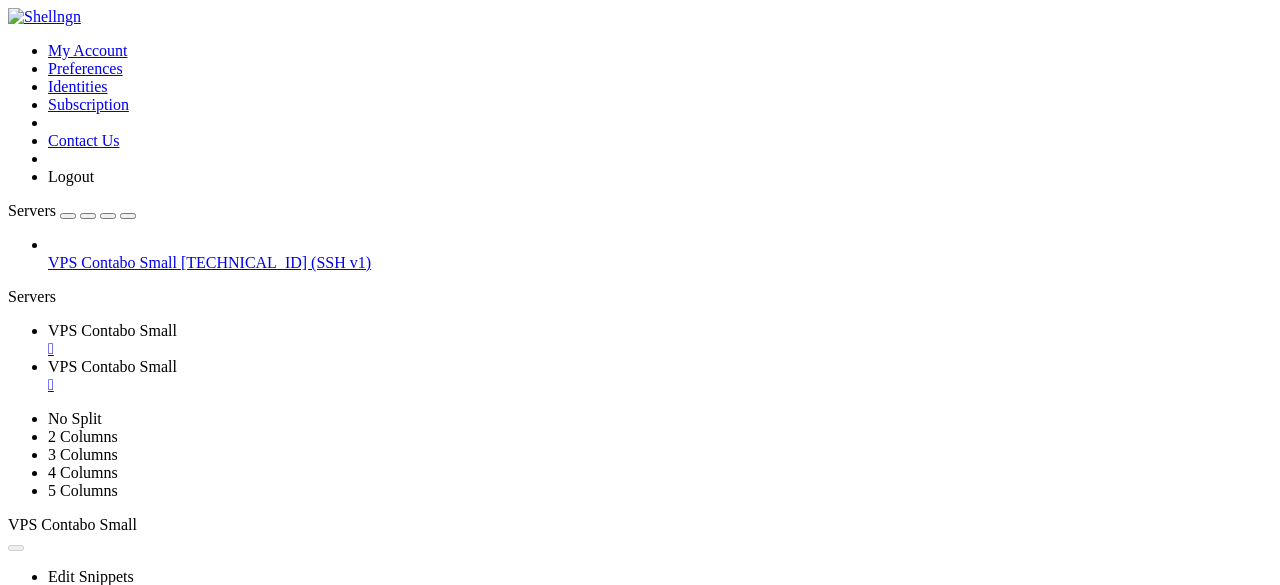 click on "" at bounding box center [660, 385] 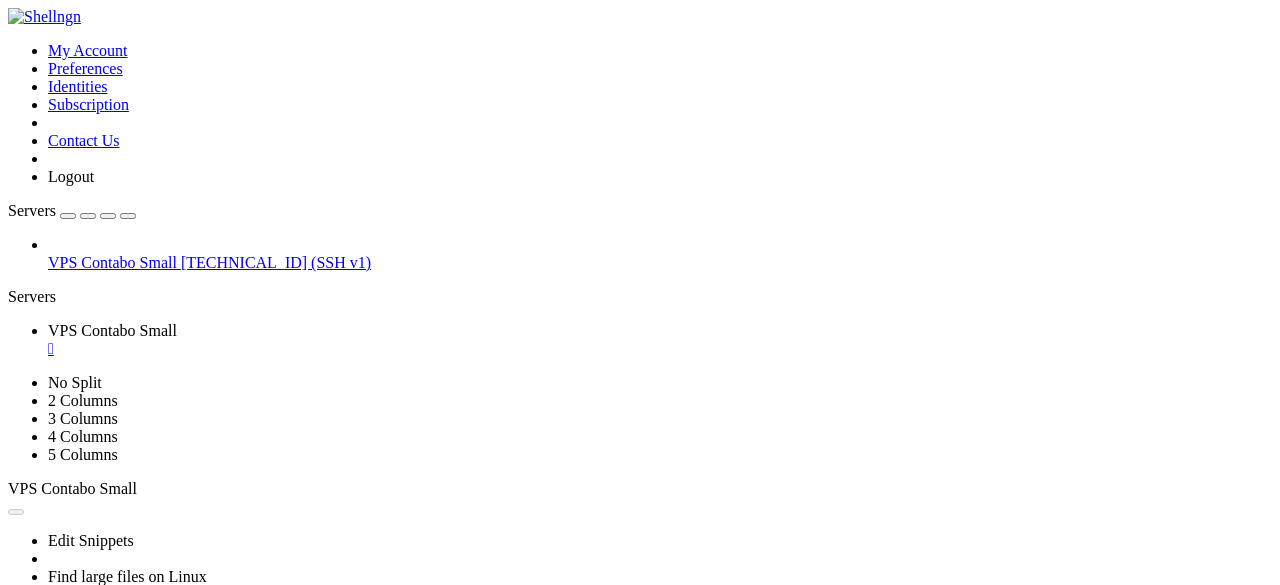 click on "Properties" at bounding box center (139, 882) 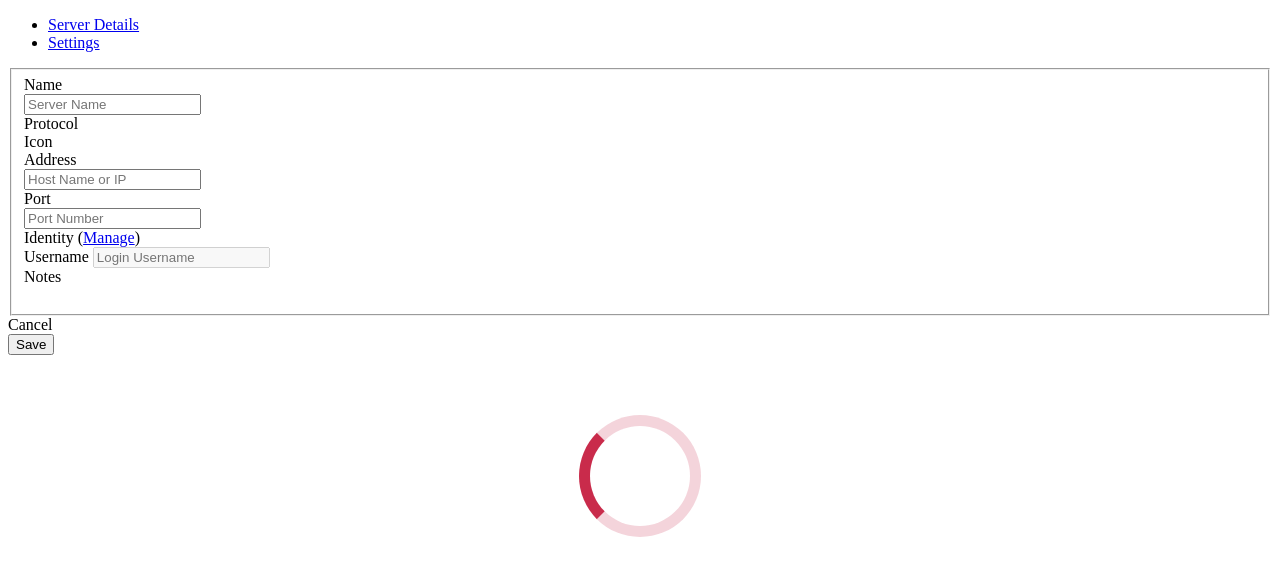 type on "VPS Contabo Small" 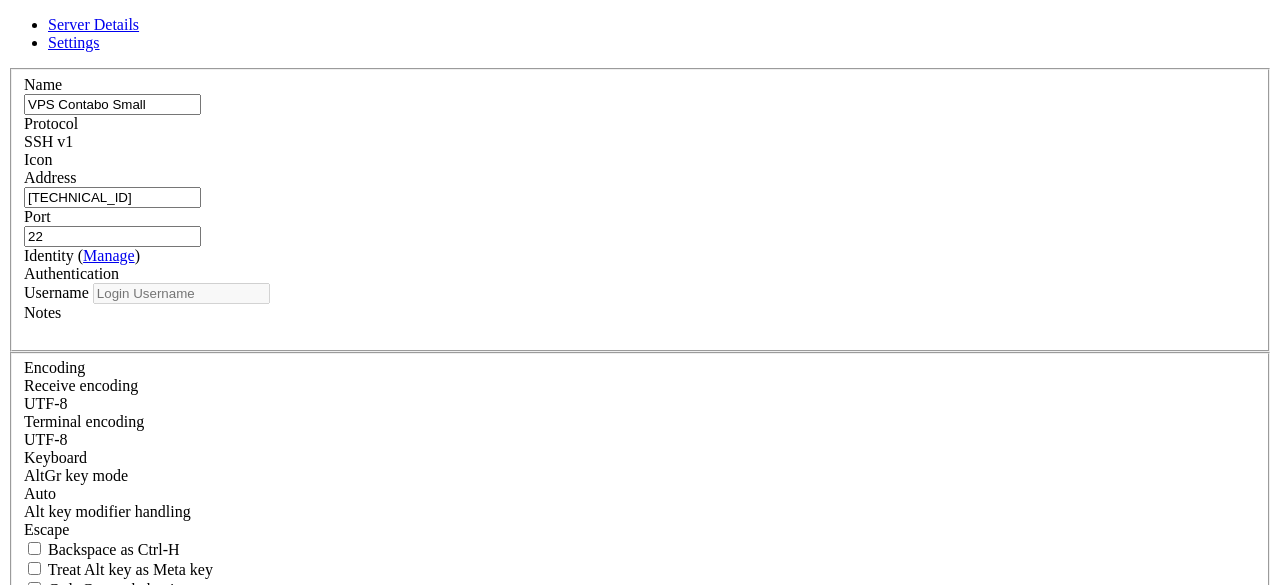 type on "root" 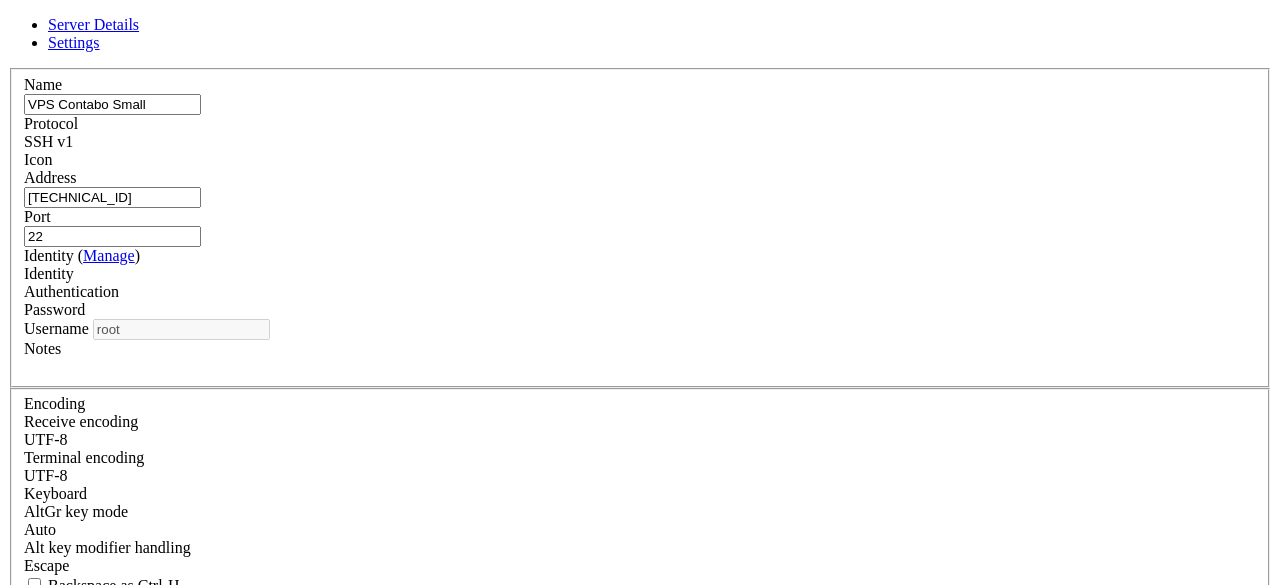 click on "SSH v1" at bounding box center [640, 142] 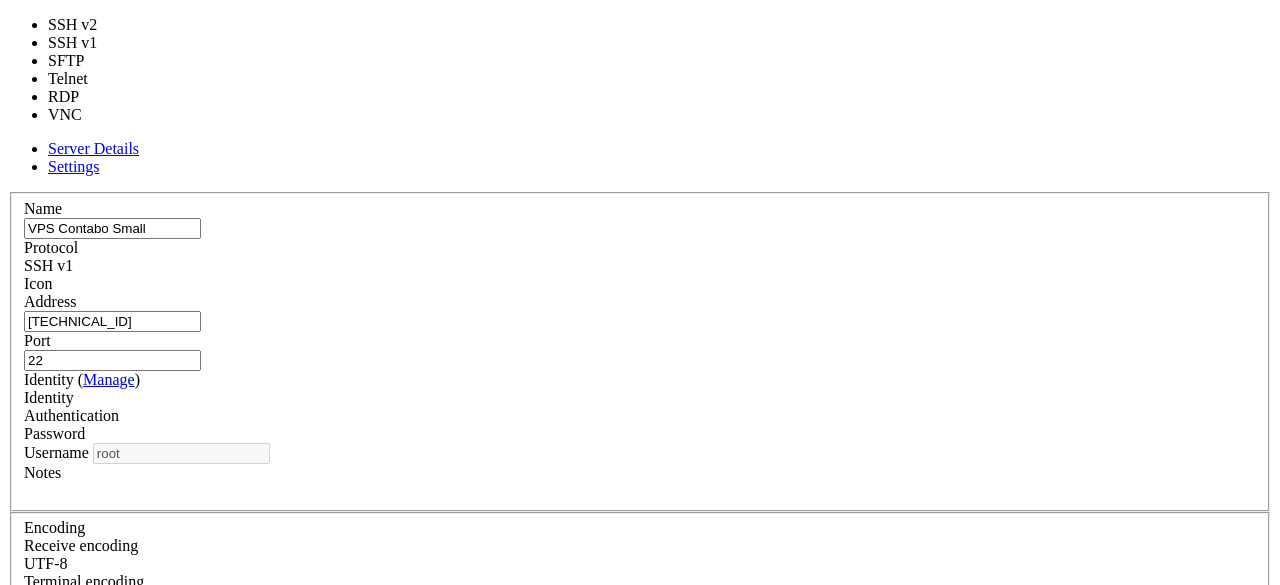 drag, startPoint x: 576, startPoint y: 108, endPoint x: 602, endPoint y: 103, distance: 26.476404 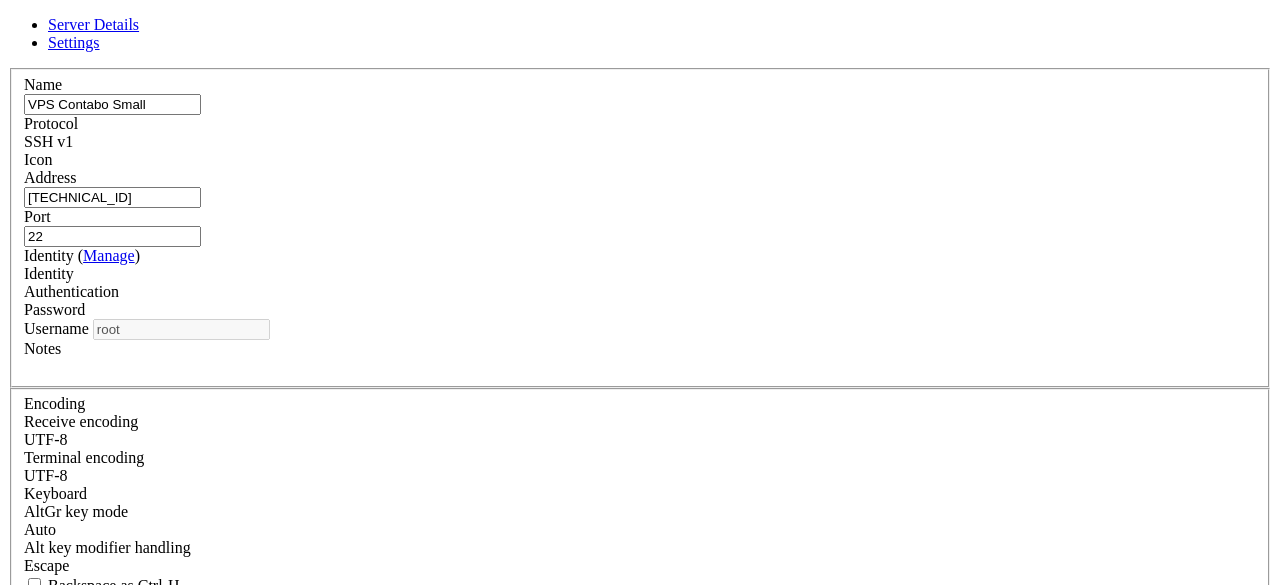 click on "Settings" at bounding box center (74, 42) 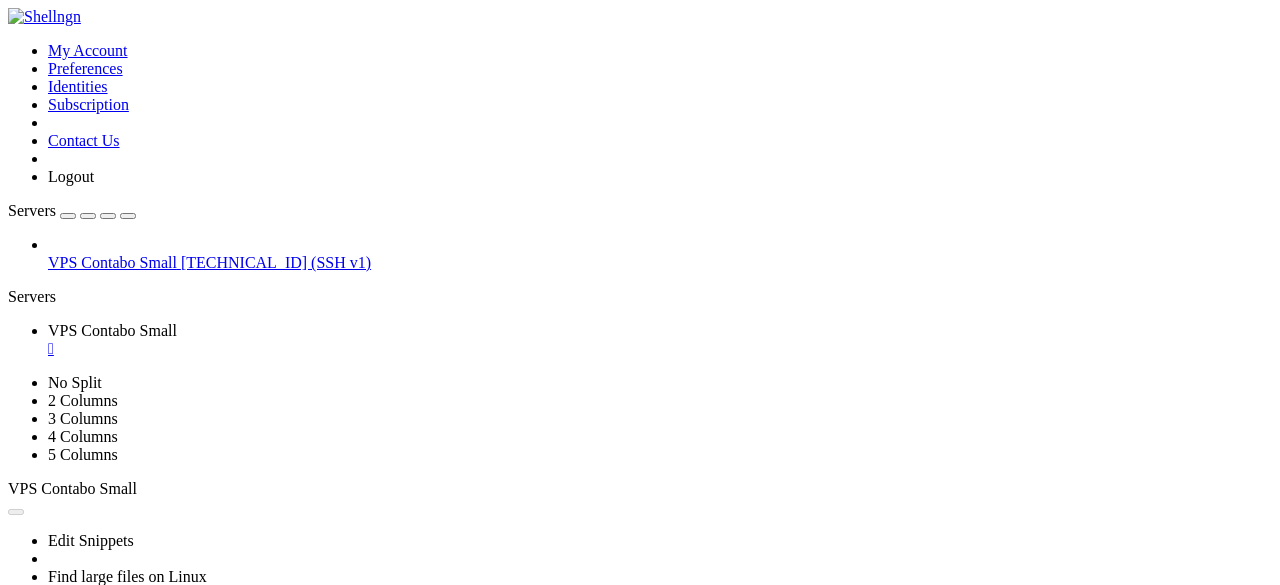 click on "Delete" at bounding box center [139, 846] 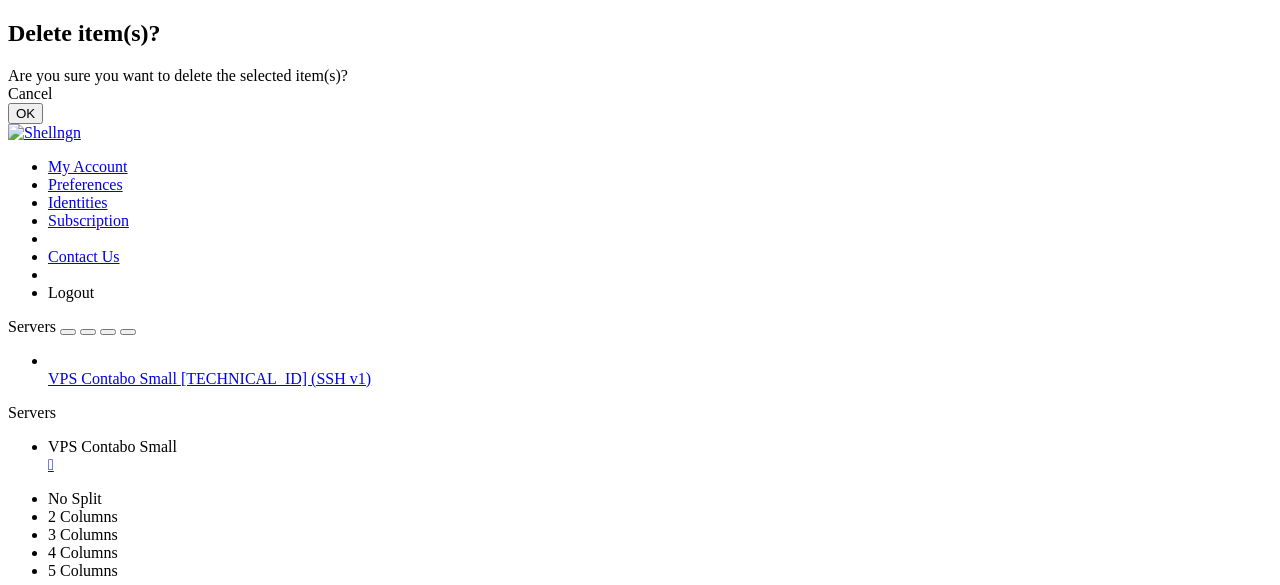 click on "OK" at bounding box center [25, 113] 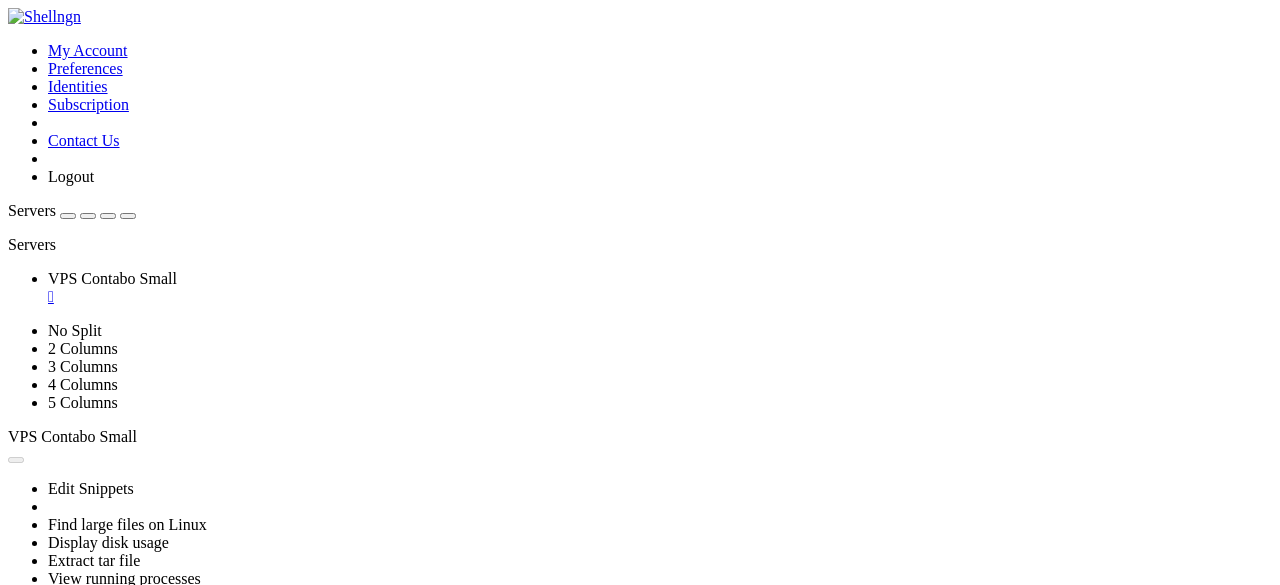 click on "" at bounding box center (660, 297) 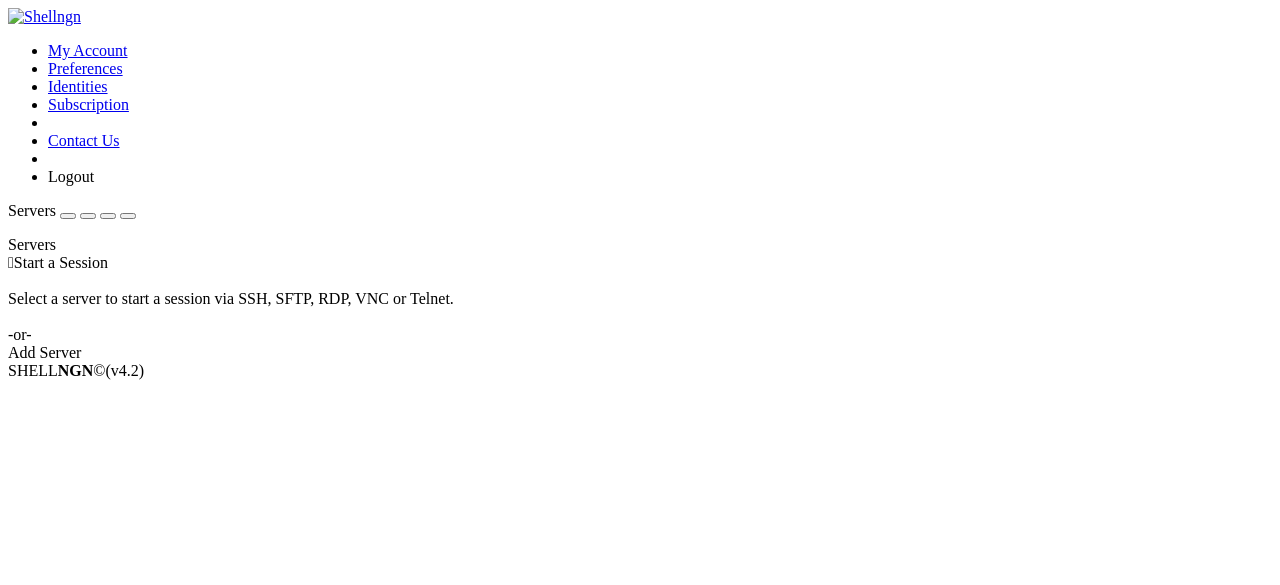 click at bounding box center (68, 216) 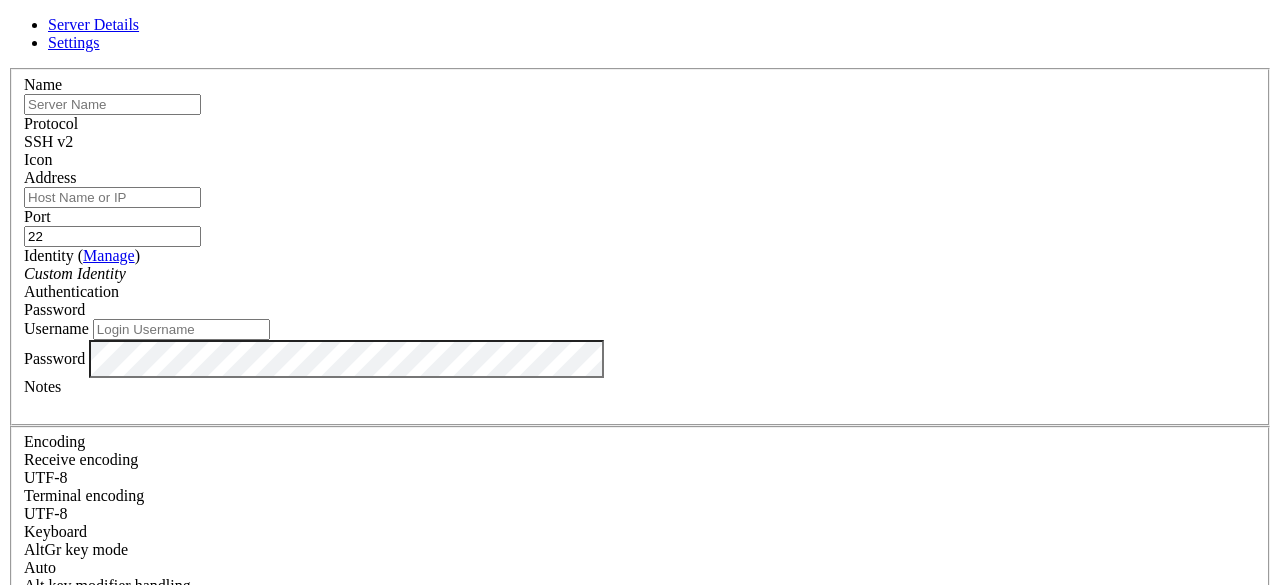click on "Name" at bounding box center [640, 95] 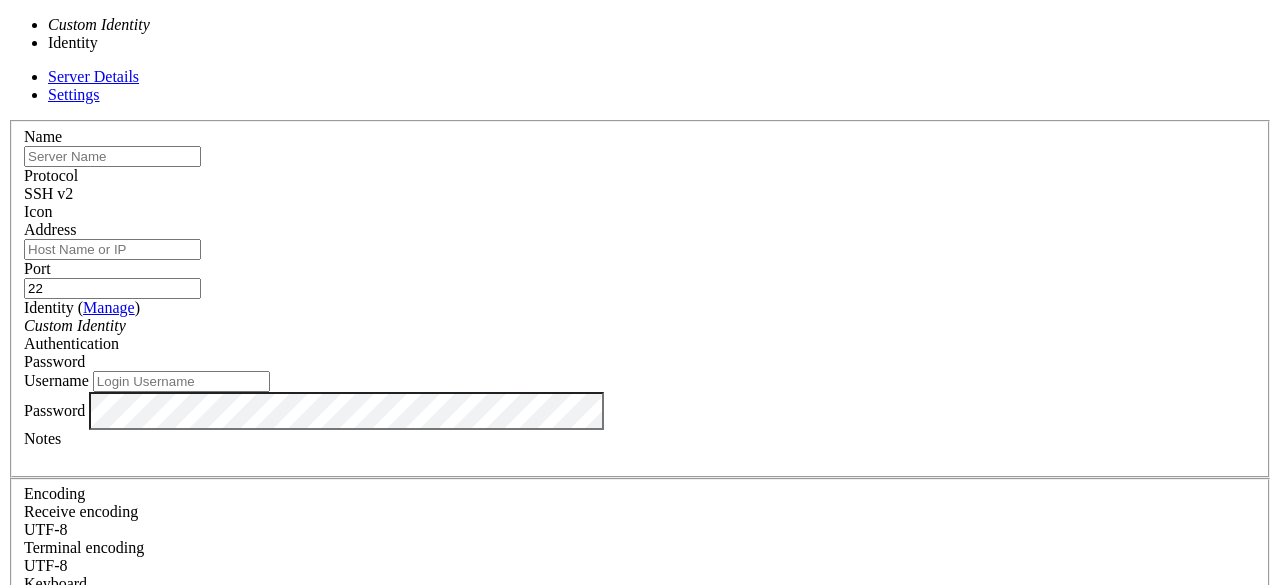 click on "Custom Identity" at bounding box center (640, 326) 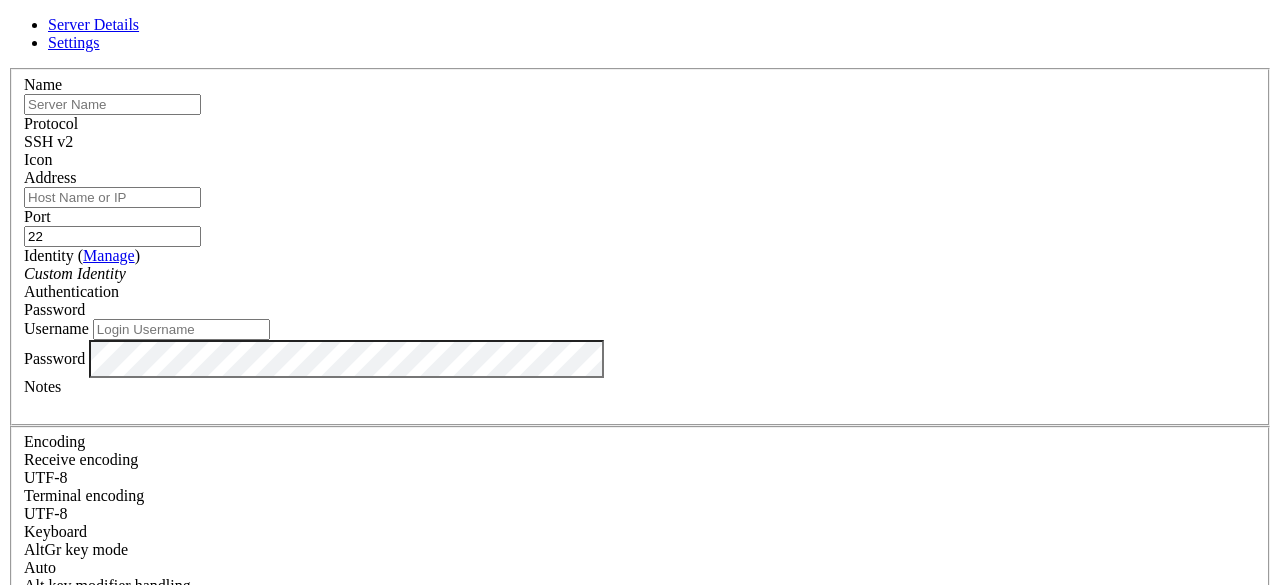 click at bounding box center (112, 104) 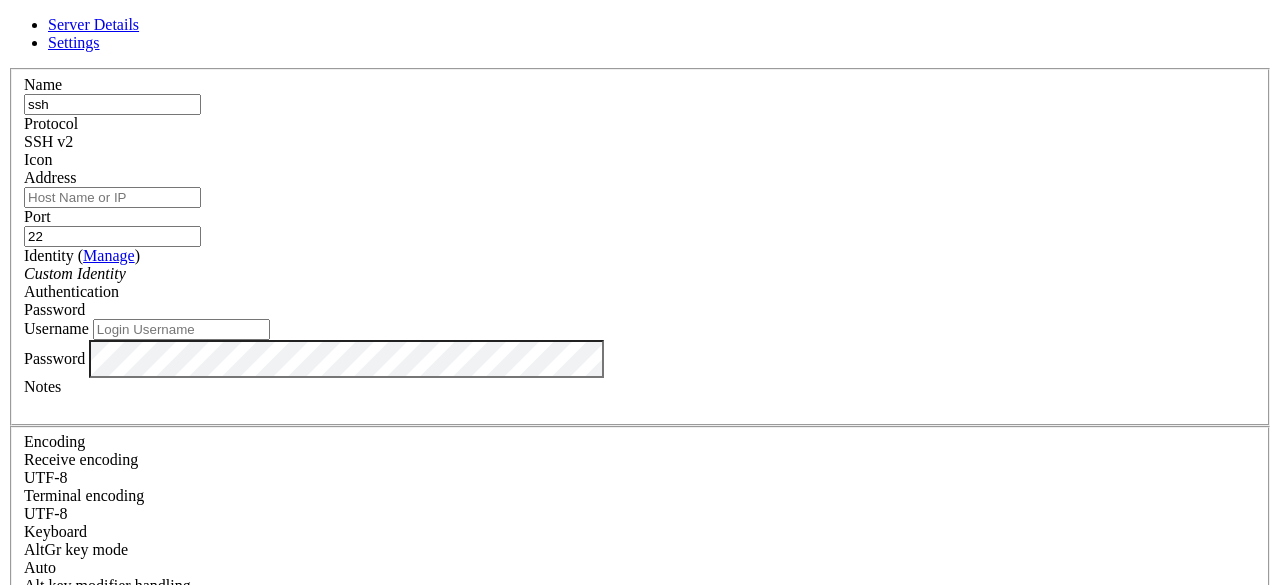 type on "ssh" 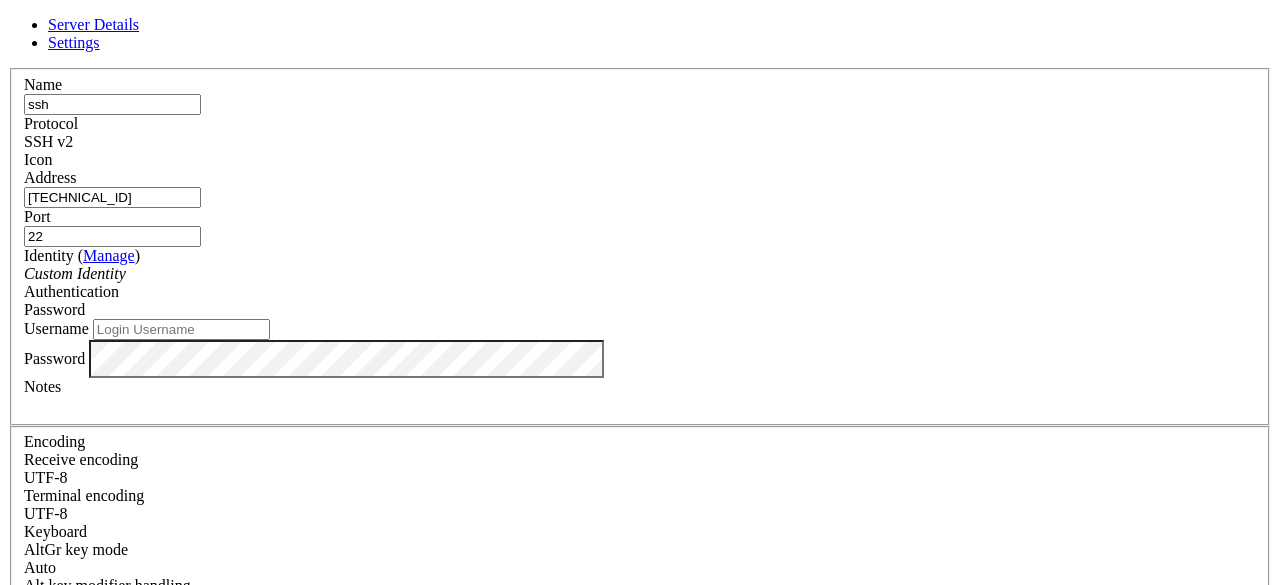 drag, startPoint x: 478, startPoint y: 224, endPoint x: 366, endPoint y: 229, distance: 112.11155 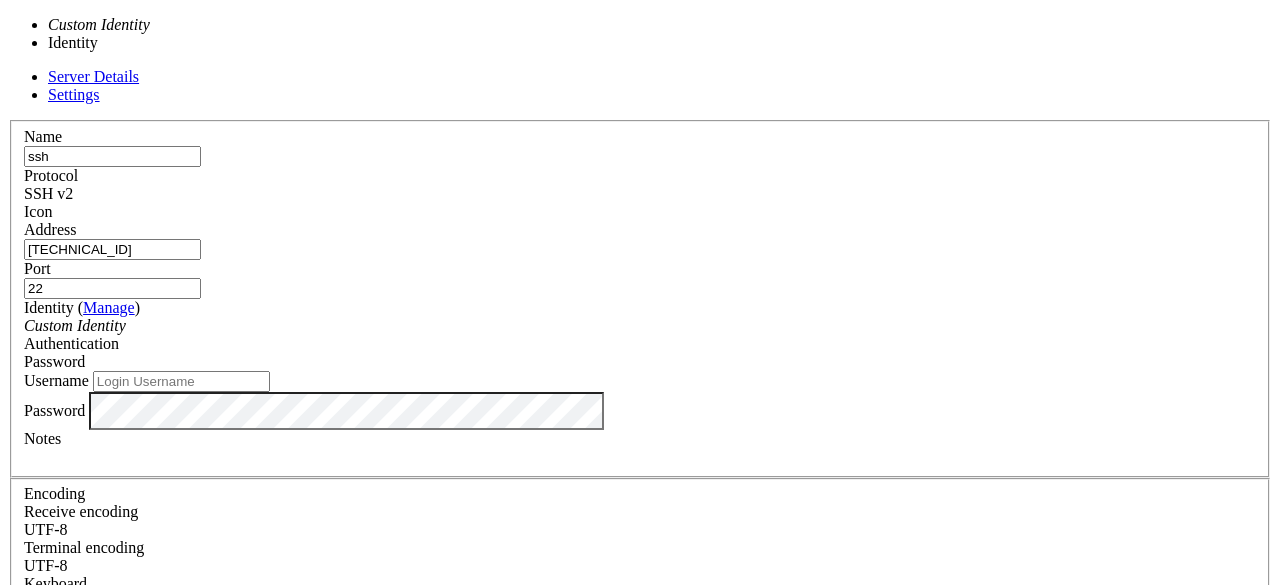 click on "Custom Identity" at bounding box center (640, 326) 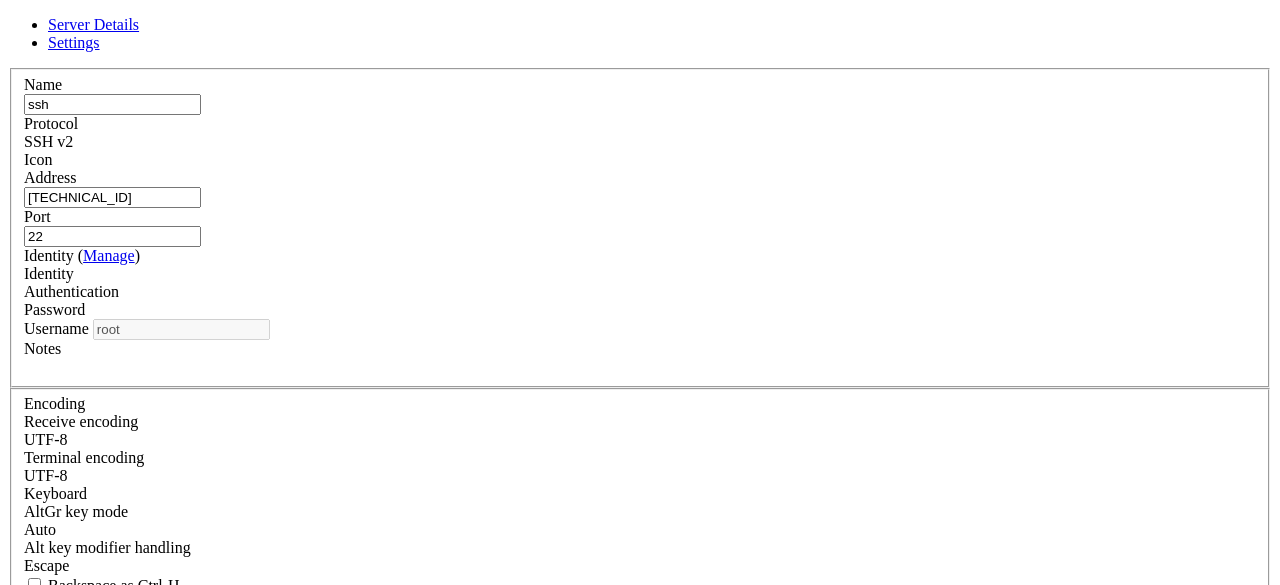 click on "Save" at bounding box center (31, 793) 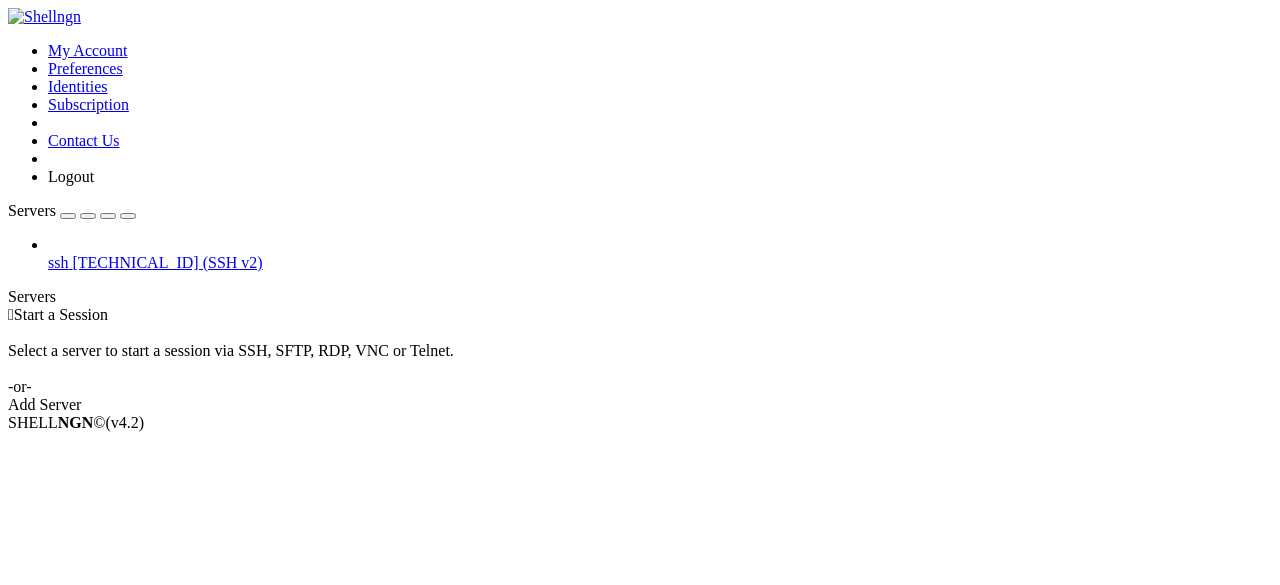 click on "[TECHNICAL_ID] (SSH v2)" at bounding box center (167, 262) 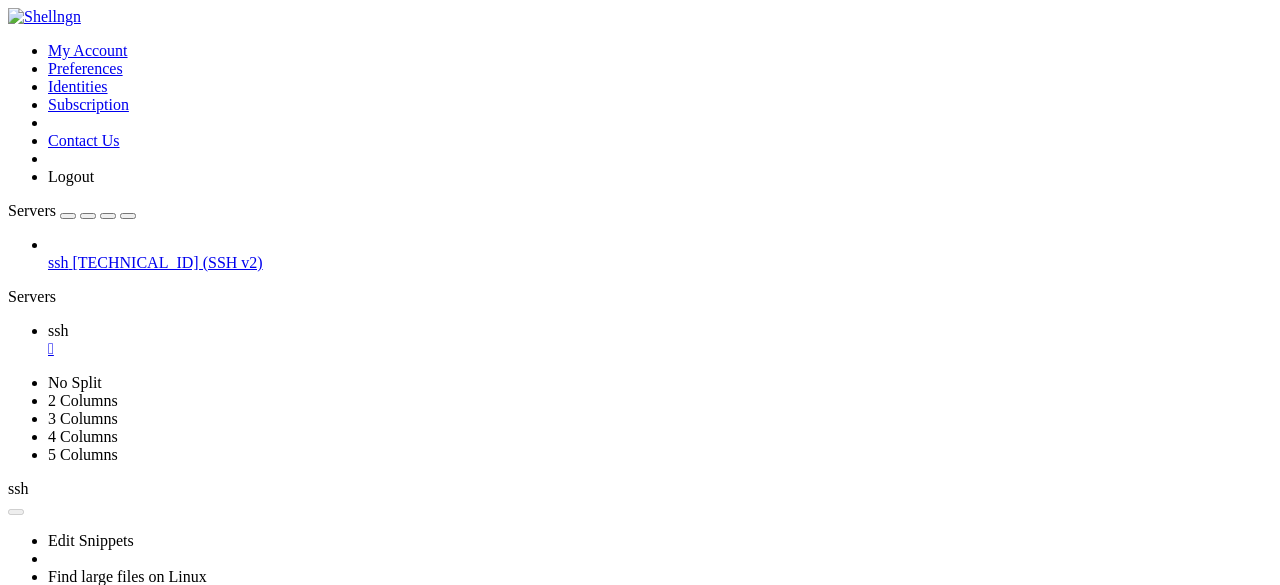 scroll, scrollTop: 0, scrollLeft: 0, axis: both 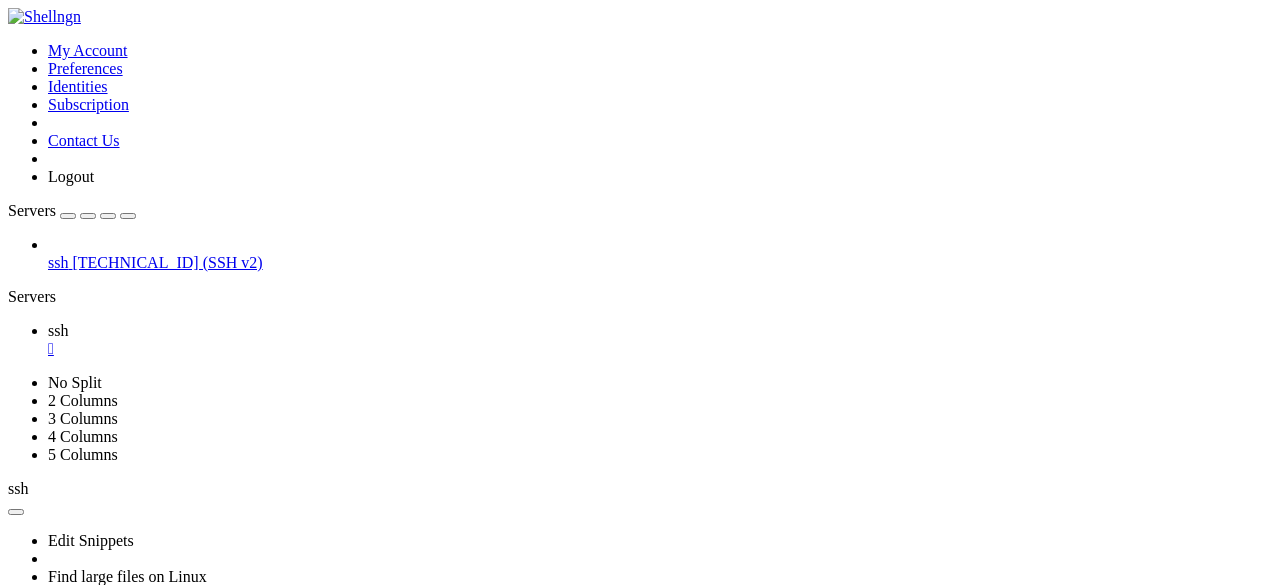 drag, startPoint x: 56, startPoint y: 795, endPoint x: 210, endPoint y: 798, distance: 154.02922 